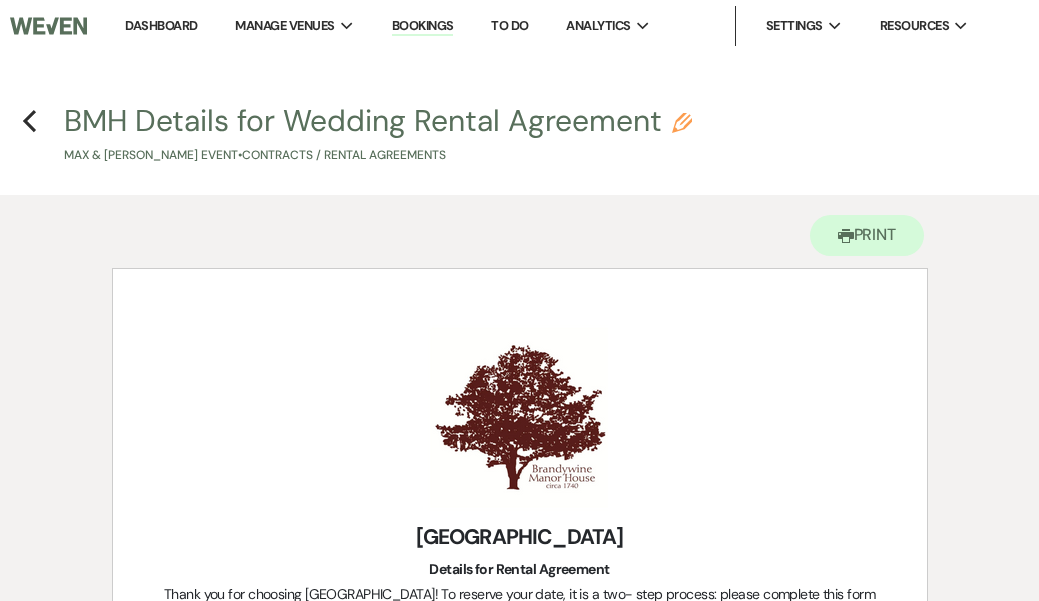 scroll, scrollTop: 0, scrollLeft: 0, axis: both 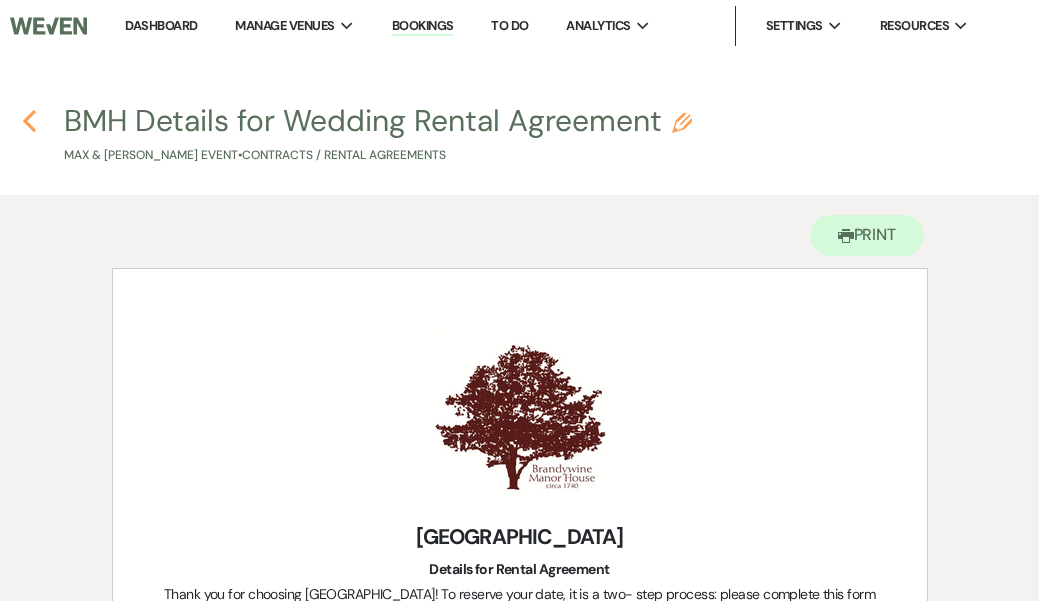 click on "Previous" 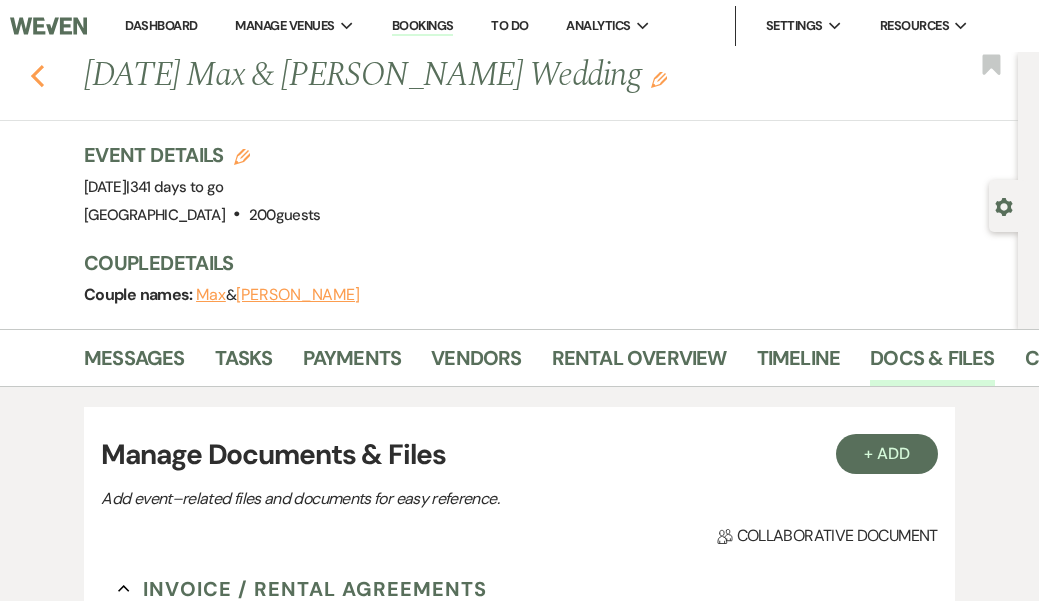 click on "Previous" 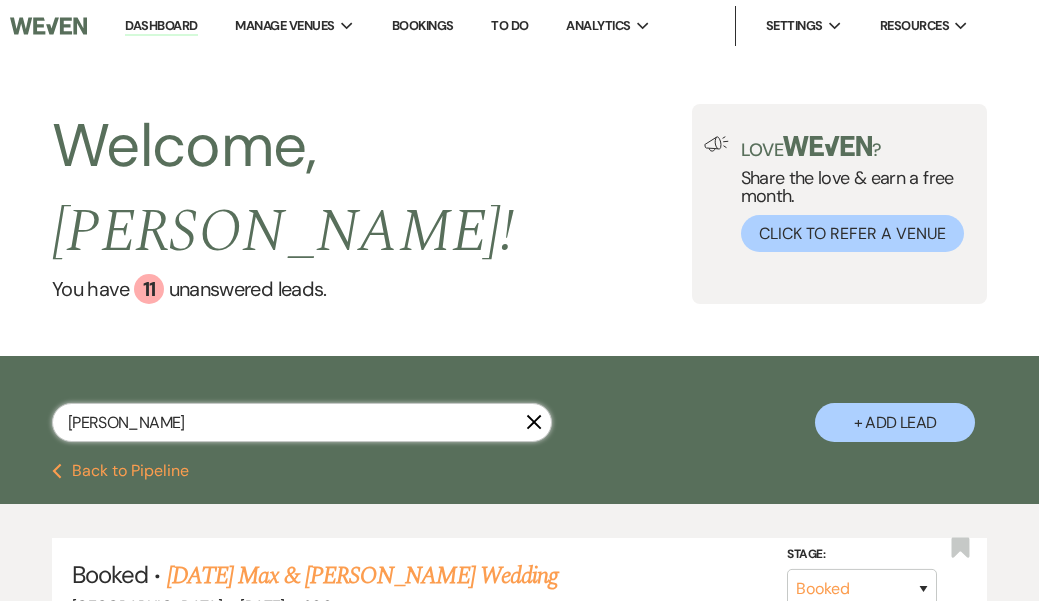 drag, startPoint x: 134, startPoint y: 382, endPoint x: -15, endPoint y: 328, distance: 158.48344 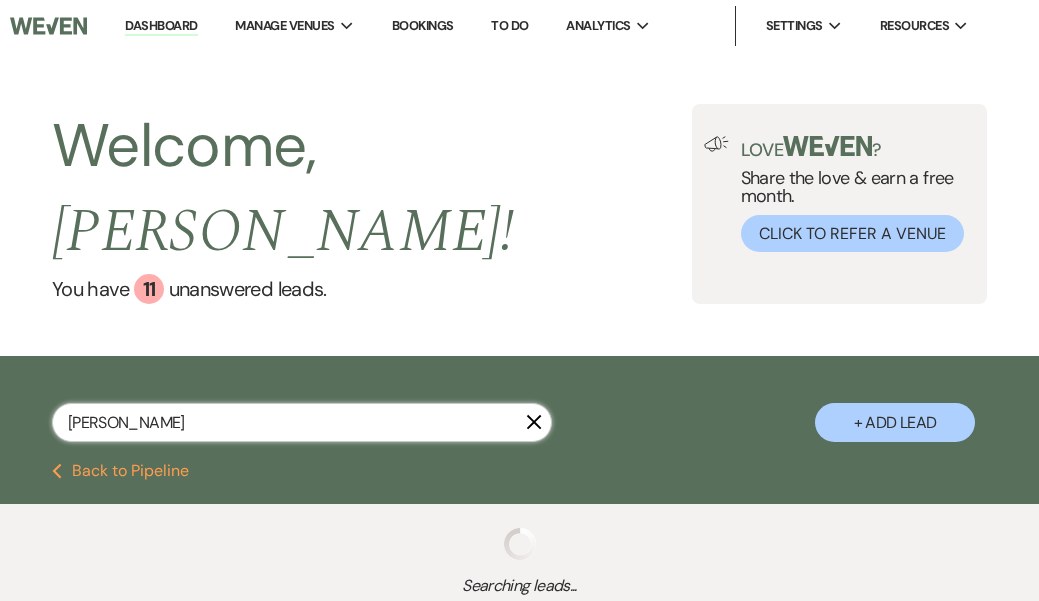 select on "6" 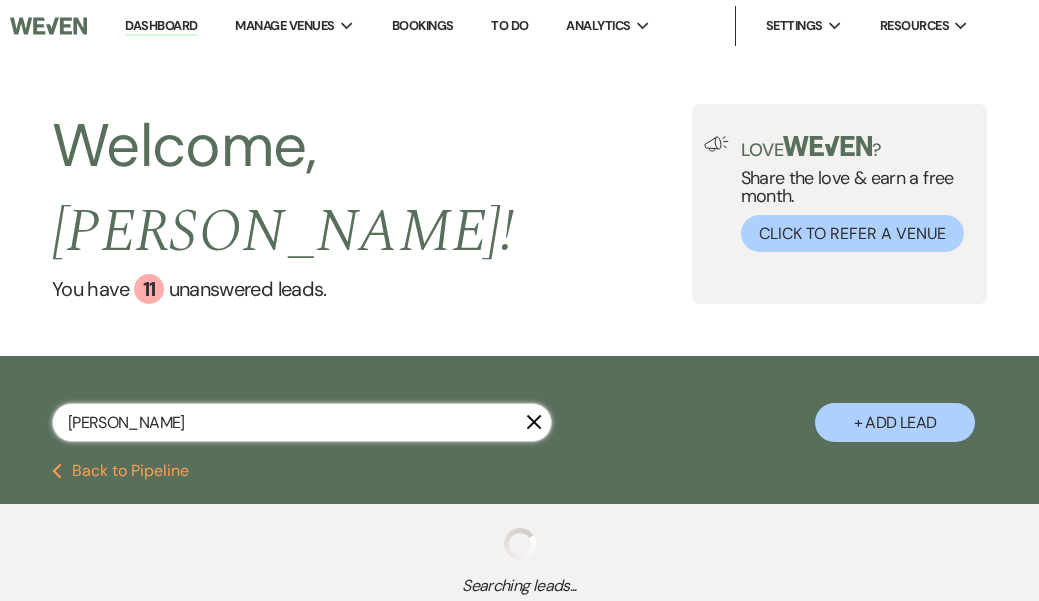 select on "2" 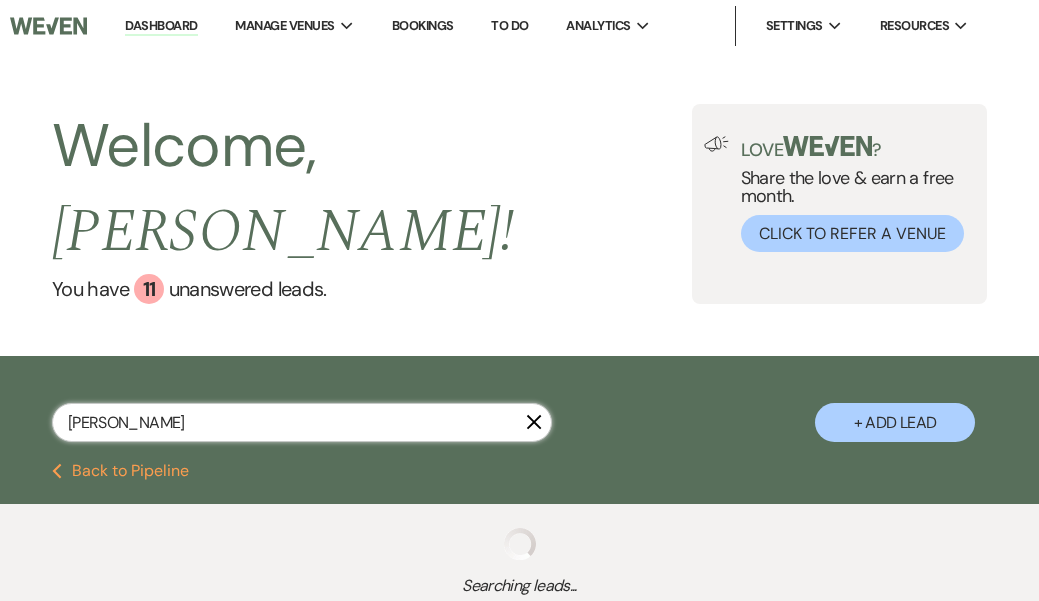 select on "8" 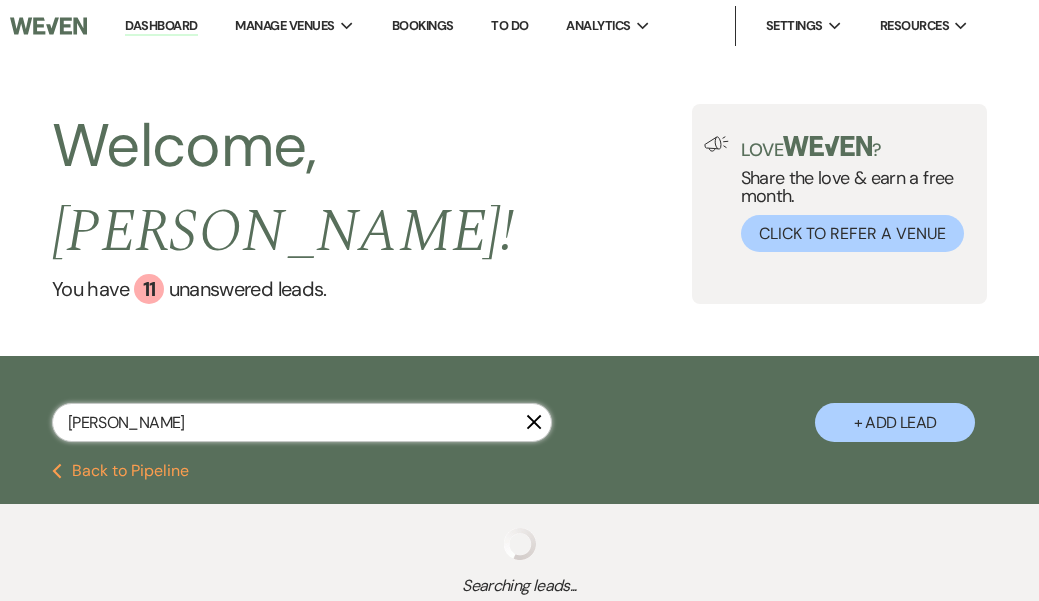 select on "8" 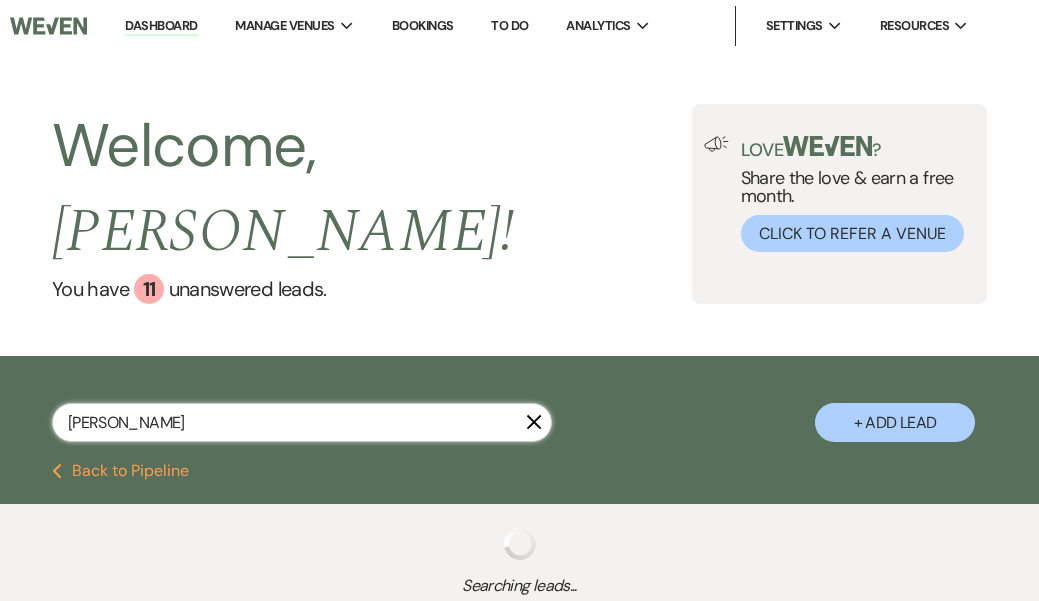 select on "8" 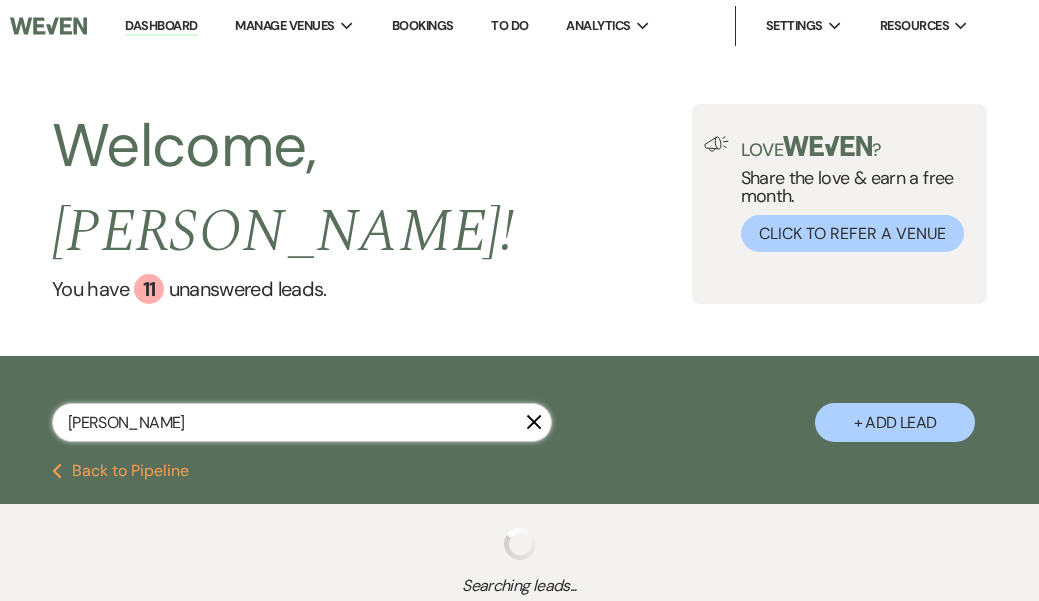 select on "5" 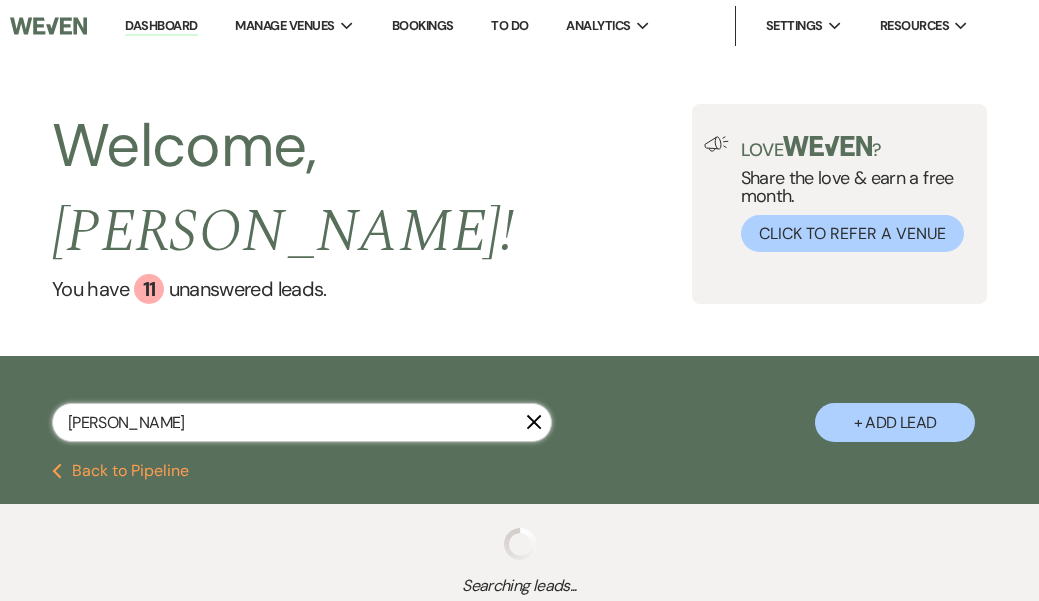select on "8" 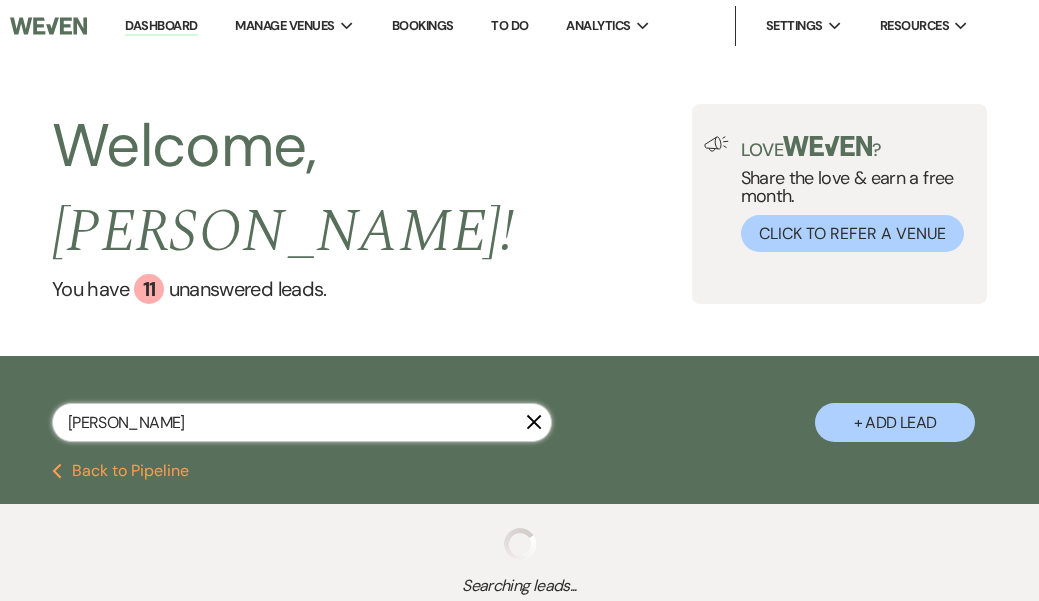 select on "11" 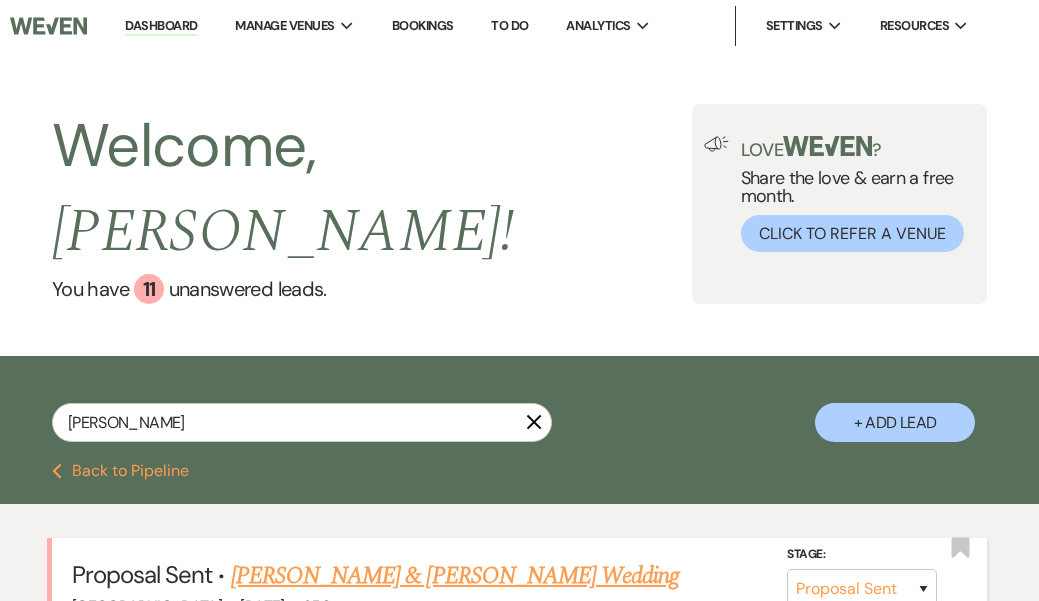 click on "[PERSON_NAME] & [PERSON_NAME] Wedding" at bounding box center [455, 576] 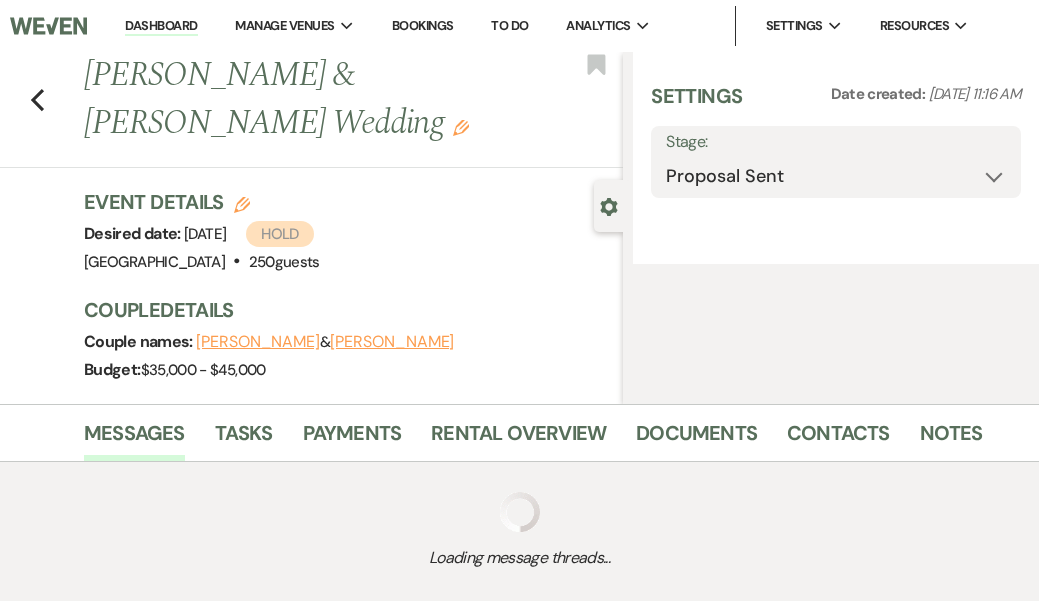 select on "5" 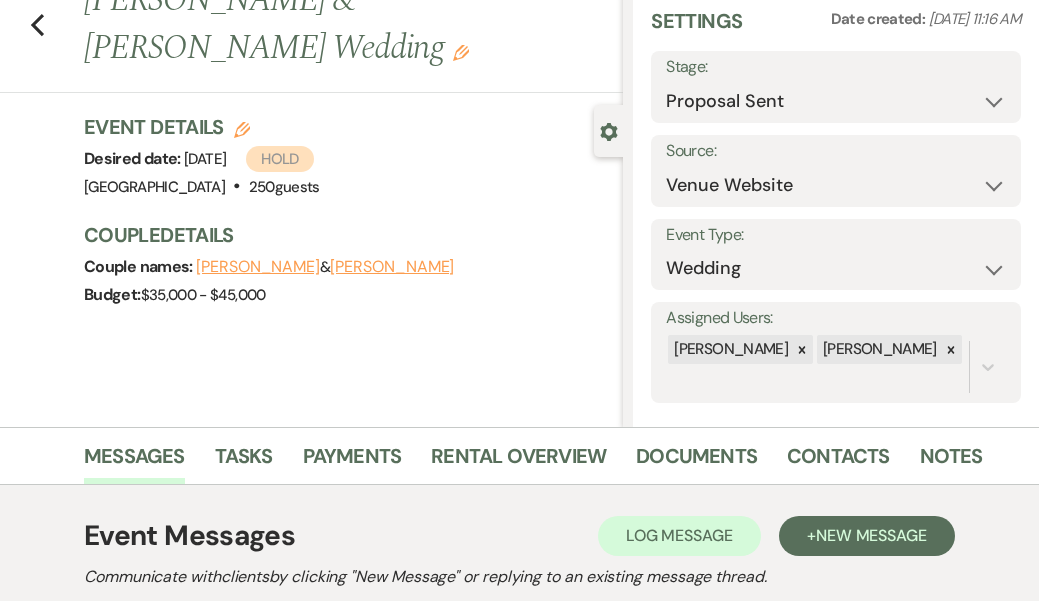 scroll, scrollTop: 144, scrollLeft: 0, axis: vertical 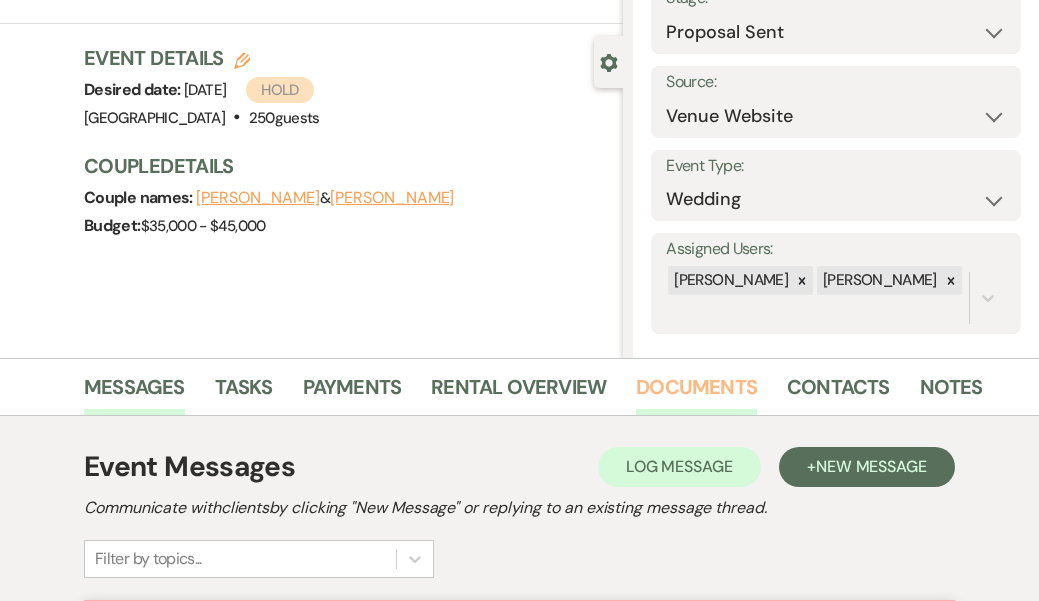 click on "Documents" at bounding box center [696, 393] 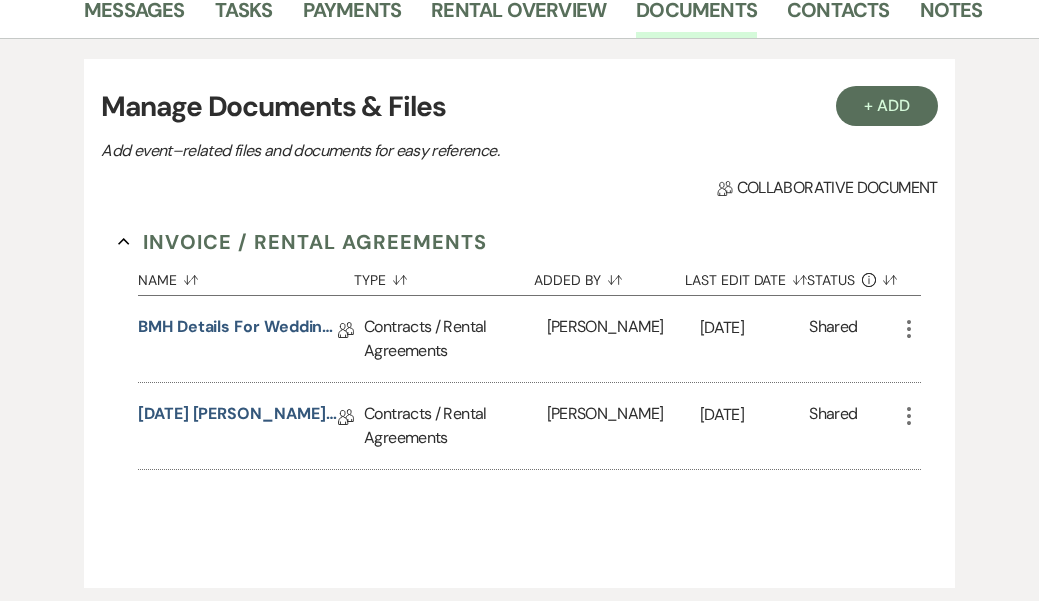 scroll, scrollTop: 563, scrollLeft: 0, axis: vertical 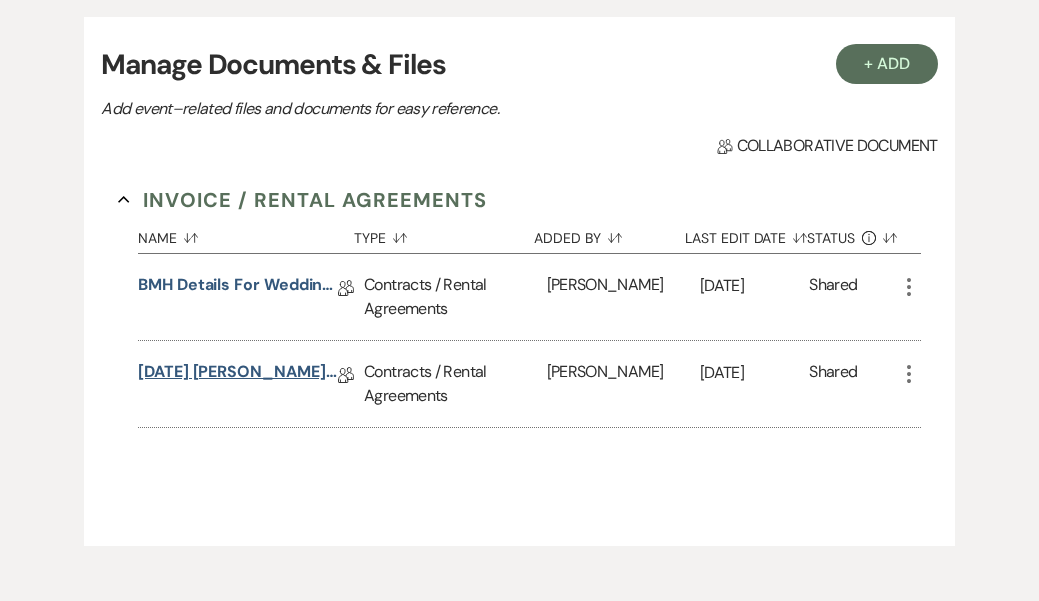 click on "[DATE] [PERSON_NAME] Wedding Rental Agreement" at bounding box center (238, 375) 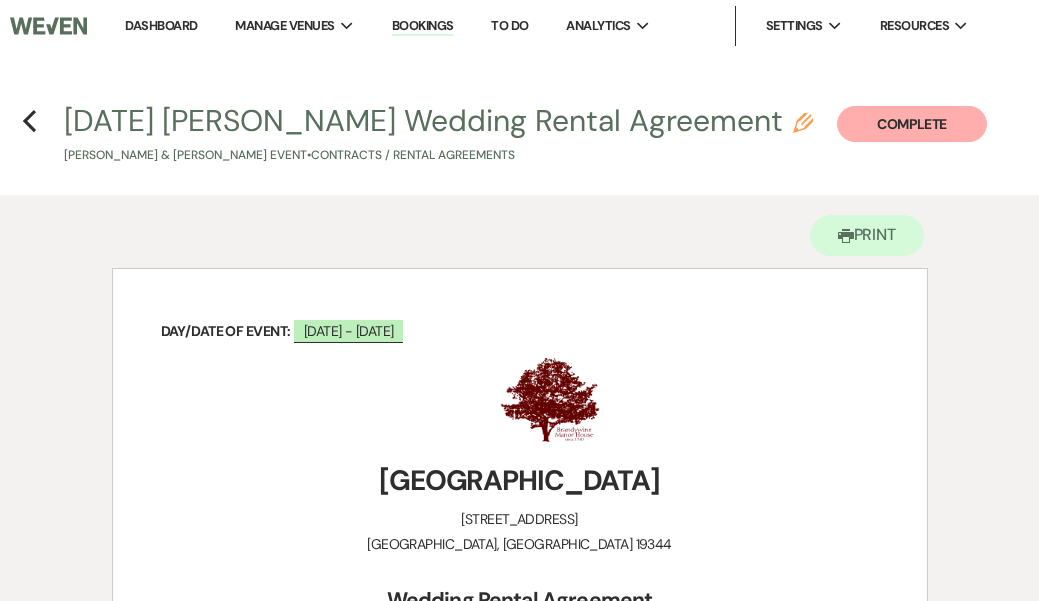 scroll, scrollTop: 10648, scrollLeft: 0, axis: vertical 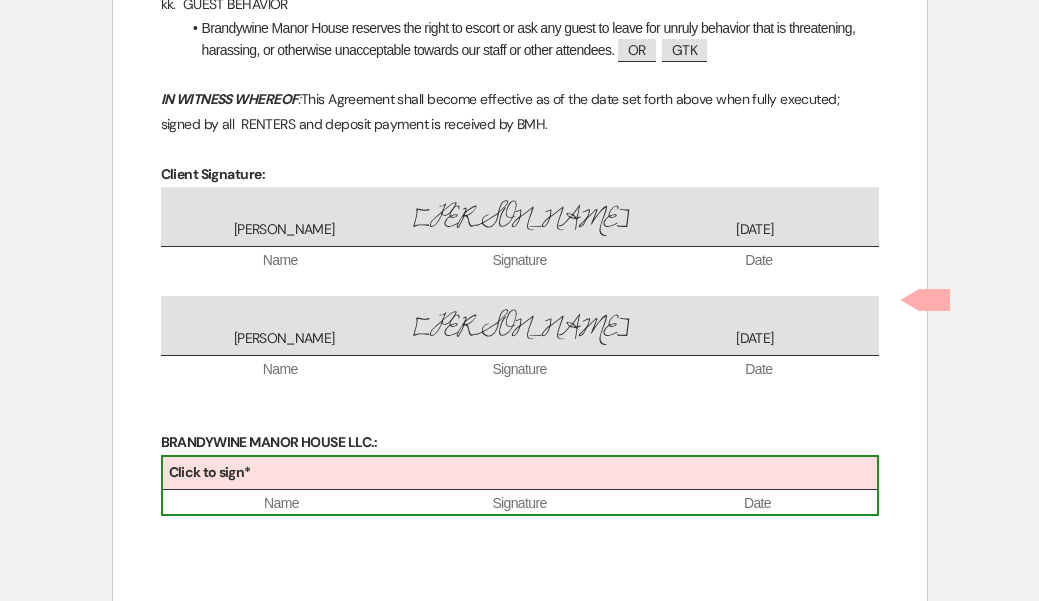 click on "Click to sign*" at bounding box center (520, 473) 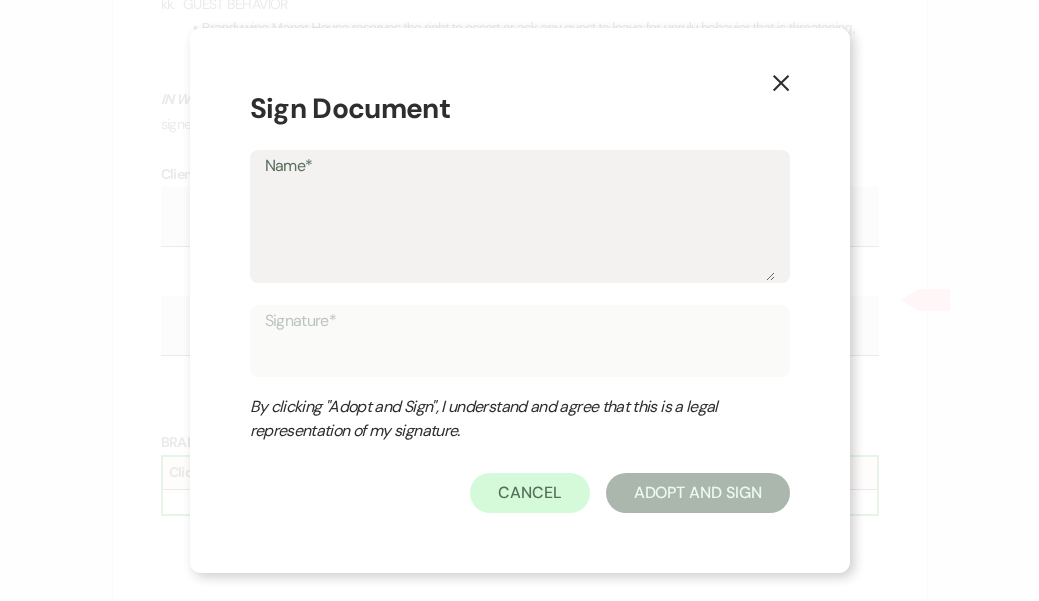 type on "N" 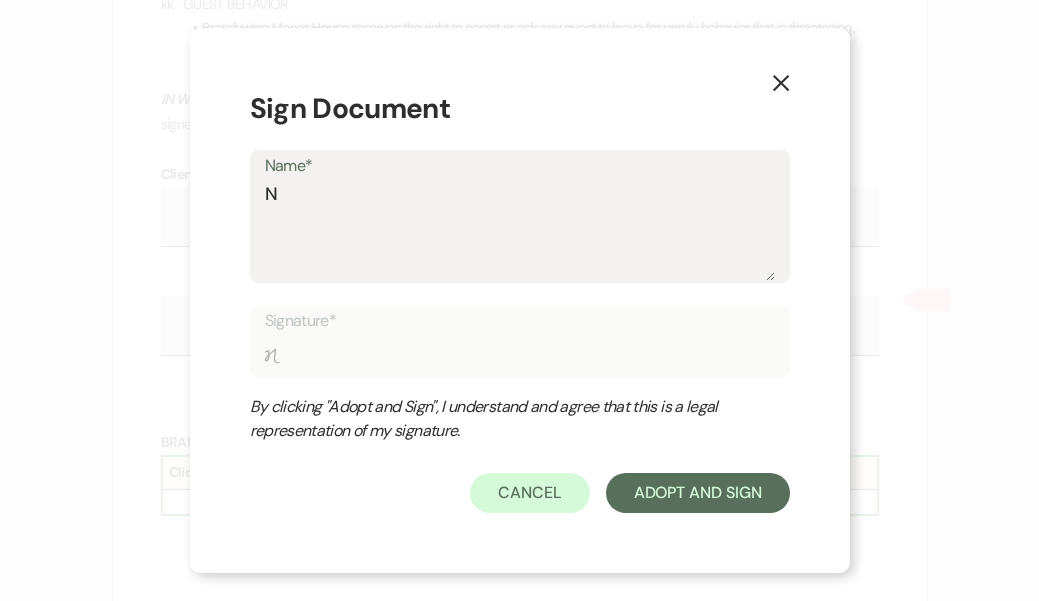 type on "Na" 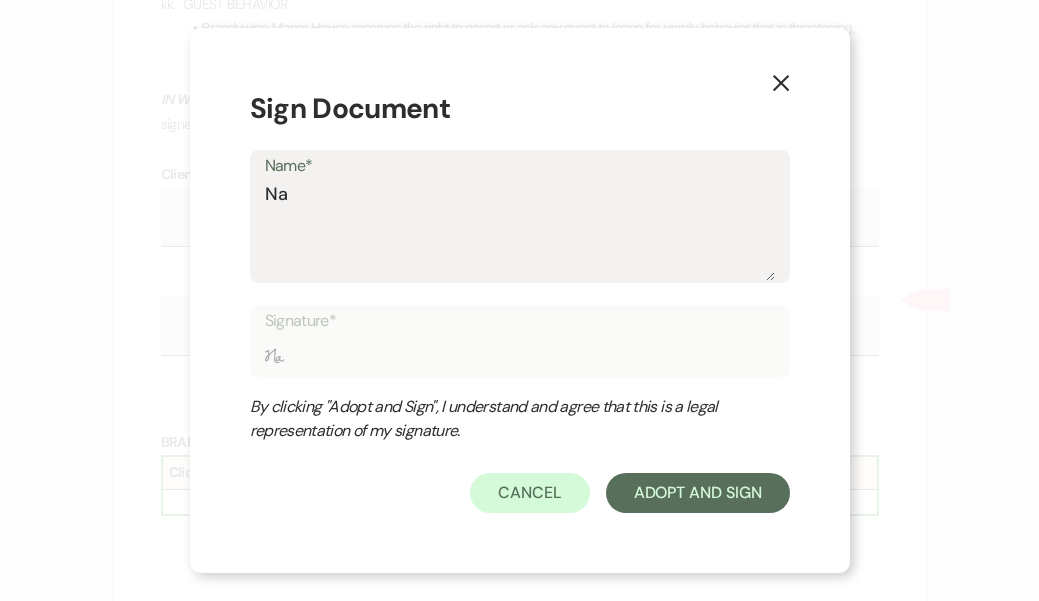 type on "Nan" 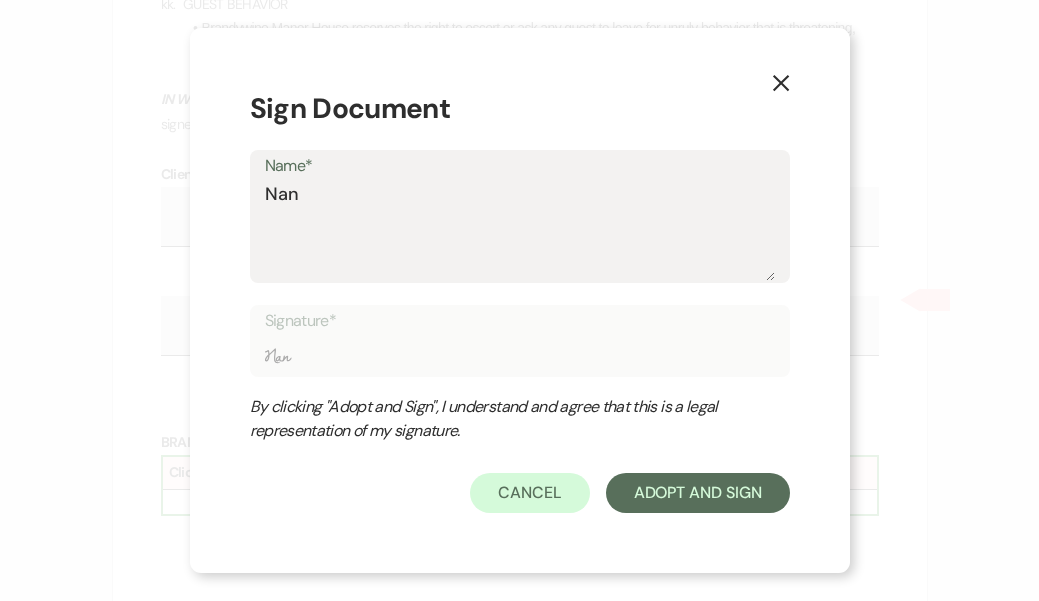 type on "Nanc" 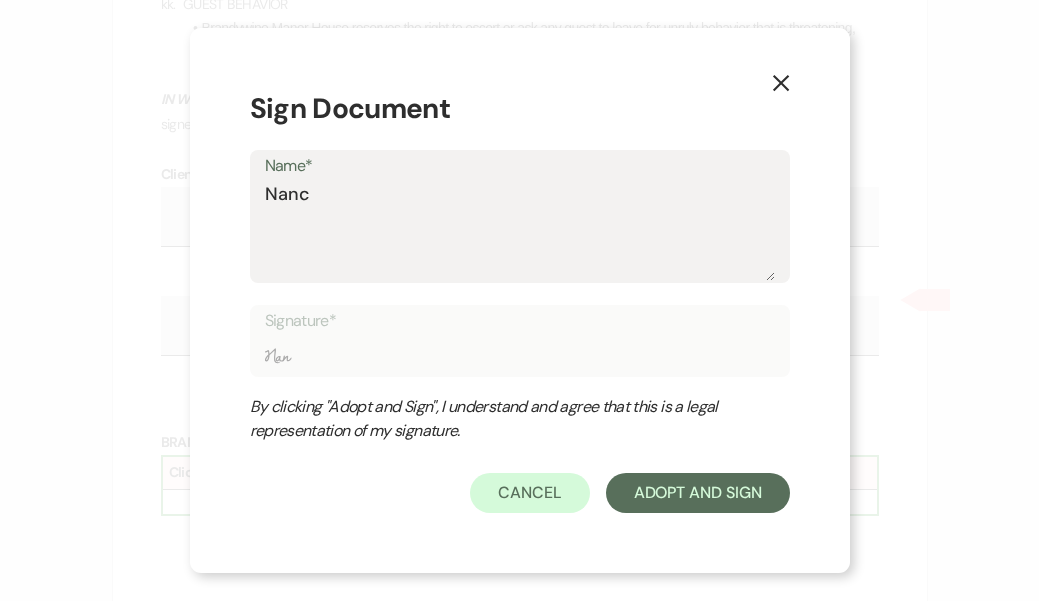 type on "Nanc" 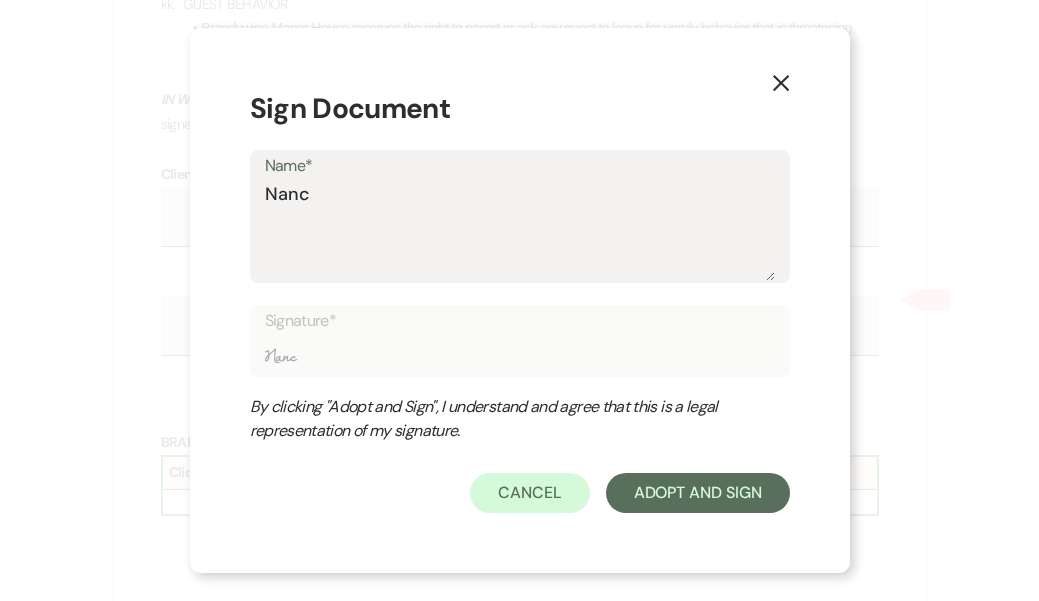 type on "[PERSON_NAME]" 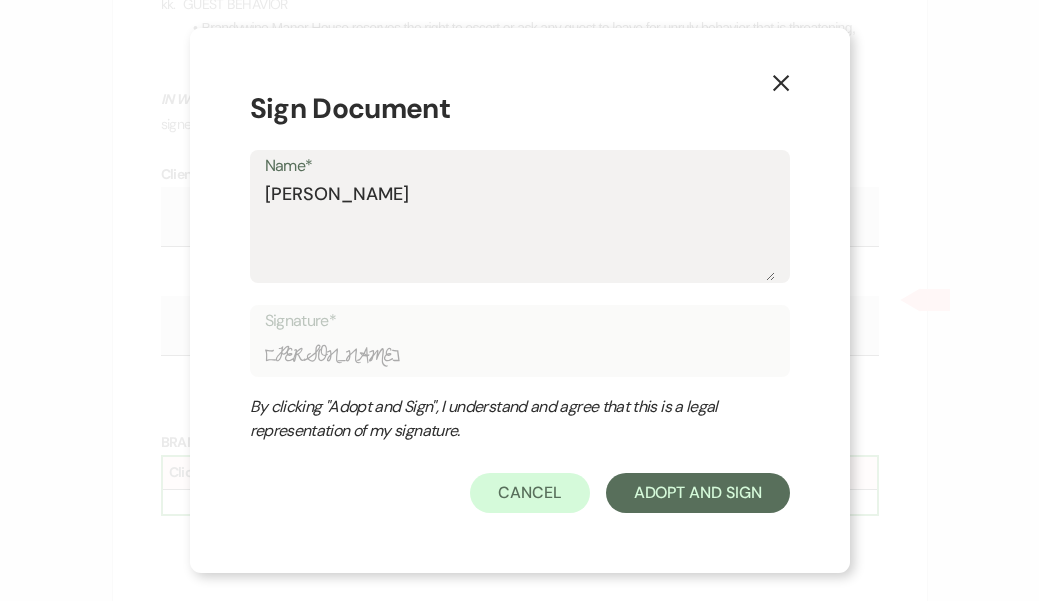 type on "[PERSON_NAME]" 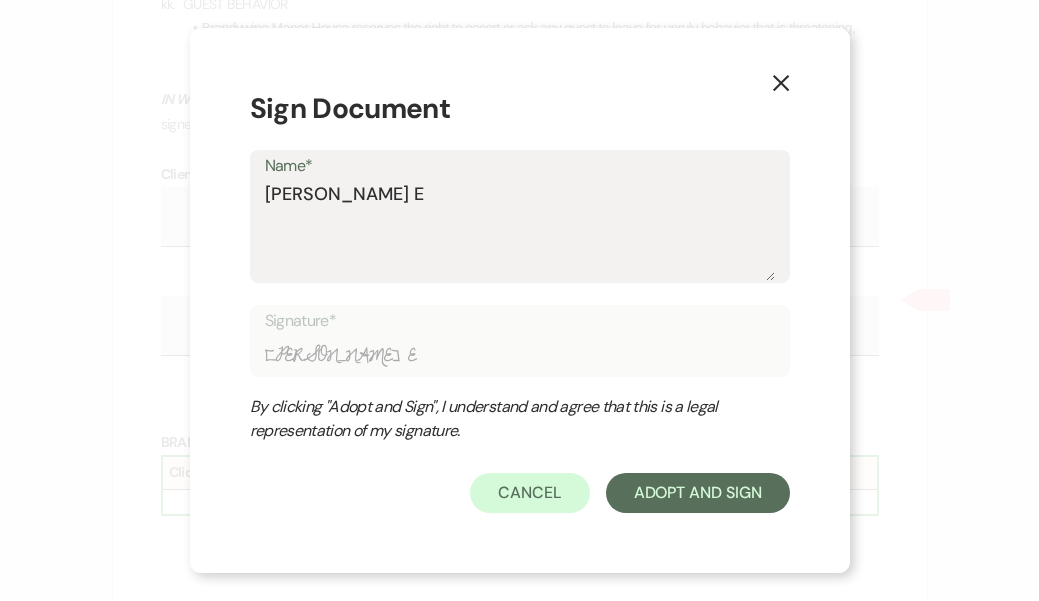 type on "[PERSON_NAME] Ec" 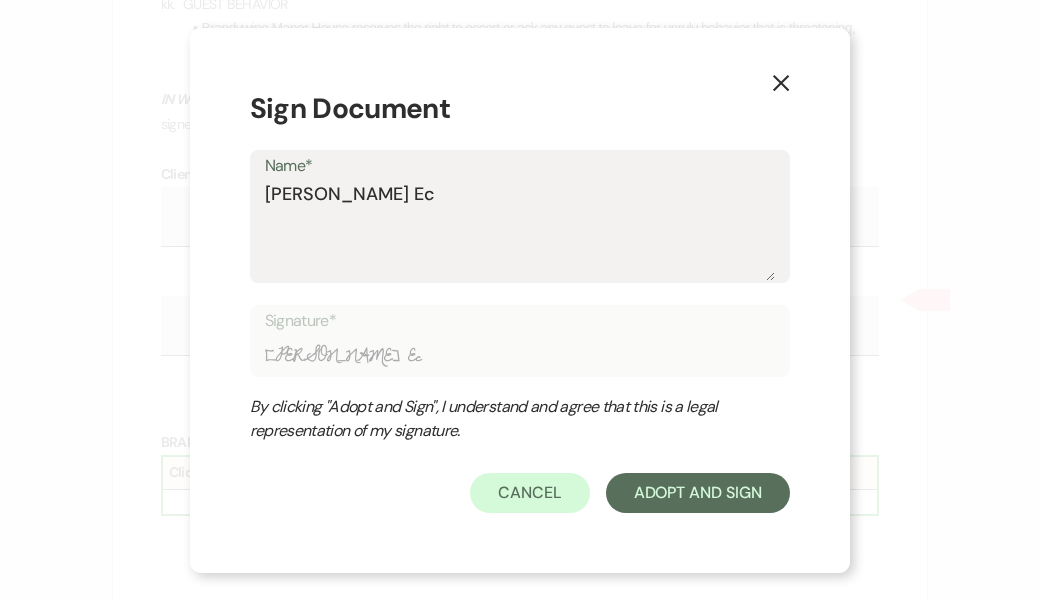 type on "[PERSON_NAME]" 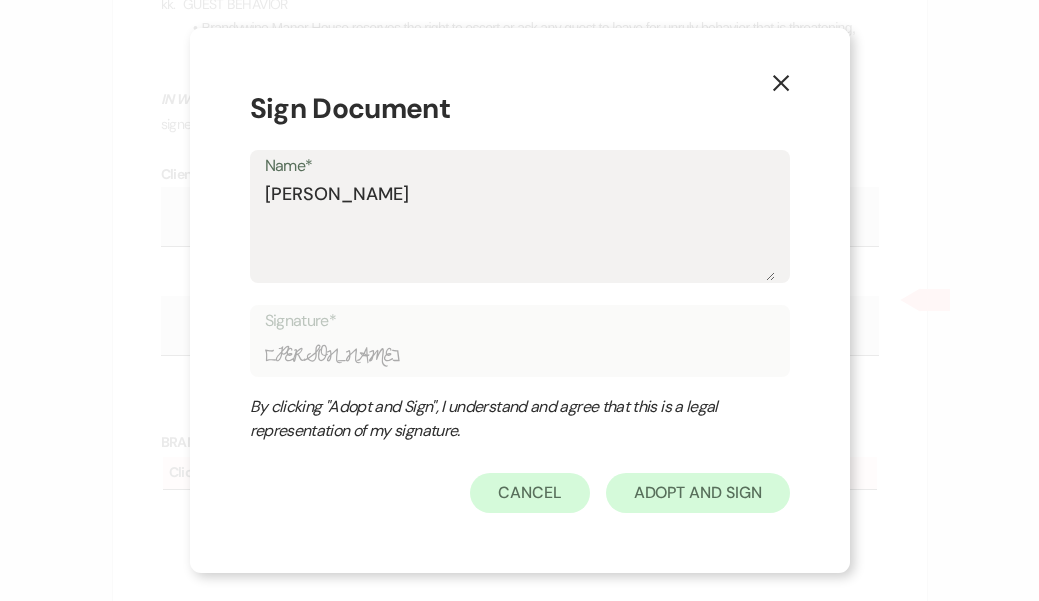 type on "[PERSON_NAME]" 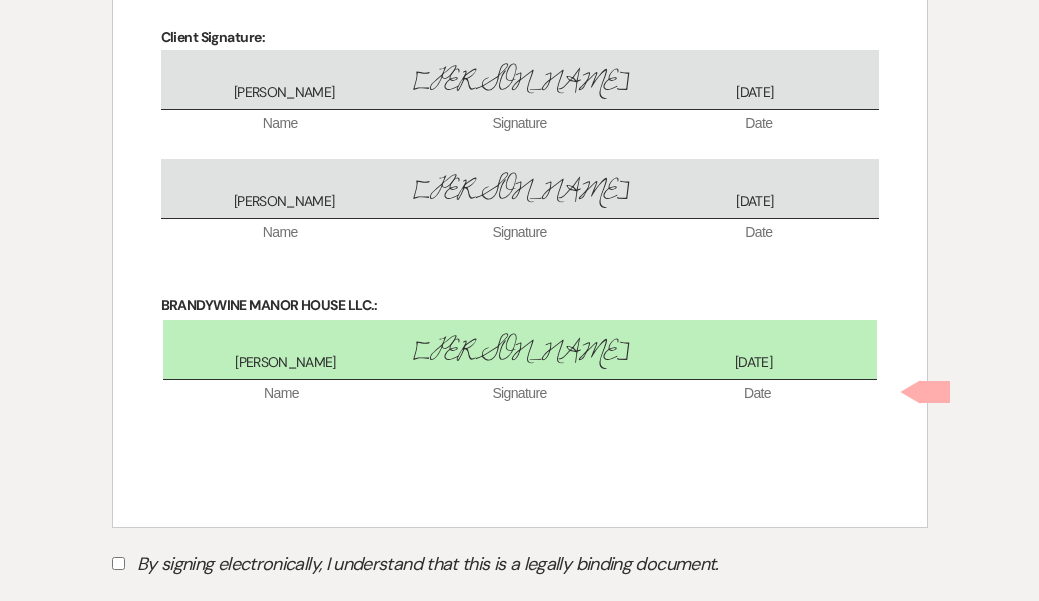 scroll, scrollTop: 10793, scrollLeft: 0, axis: vertical 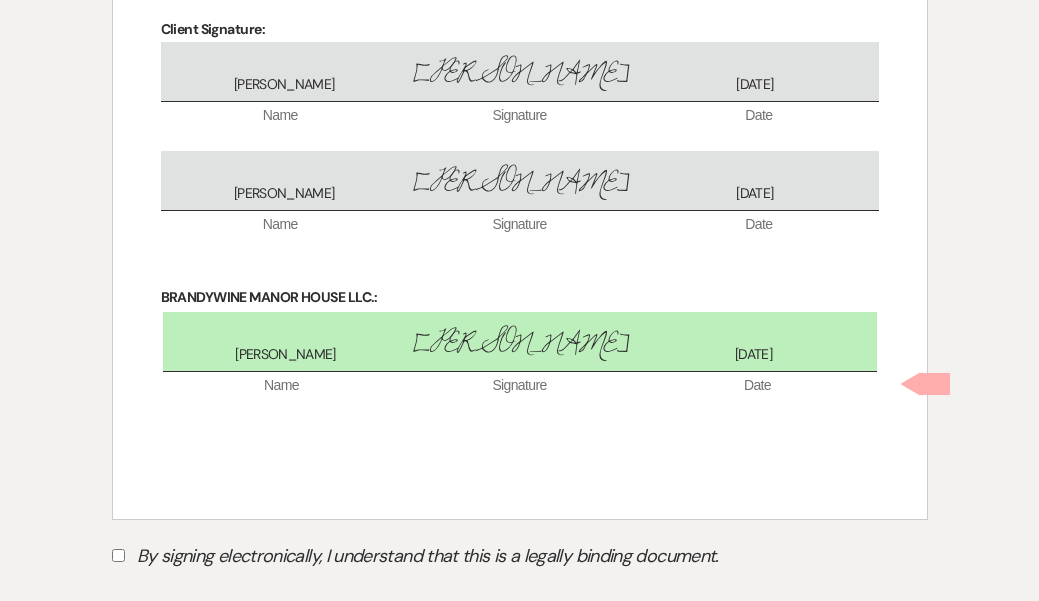 click on "By signing electronically, I understand that this is a legally binding document." at bounding box center [118, 555] 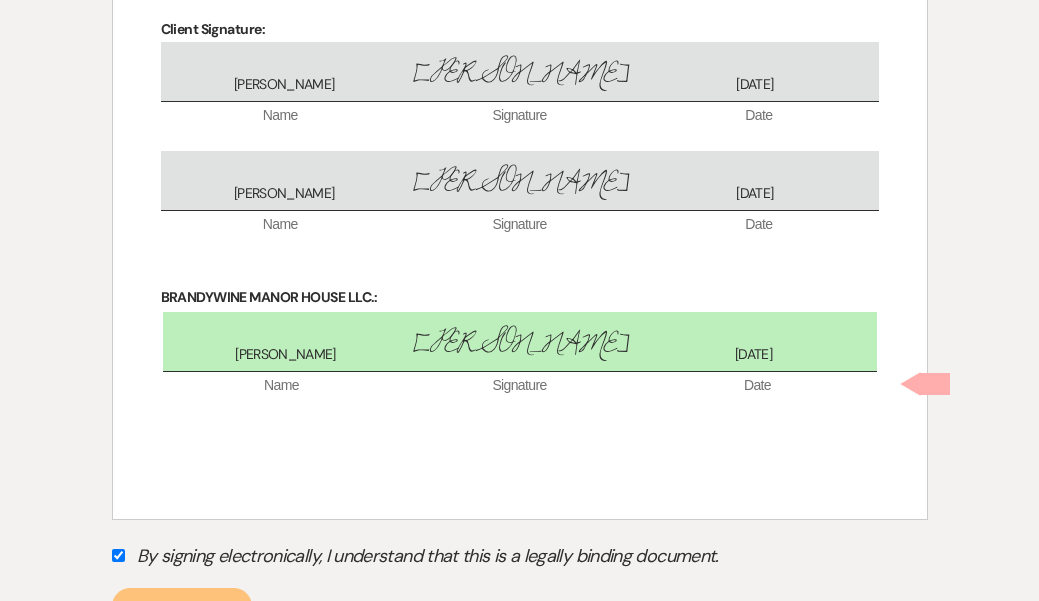 click on "Submit" at bounding box center (182, 606) 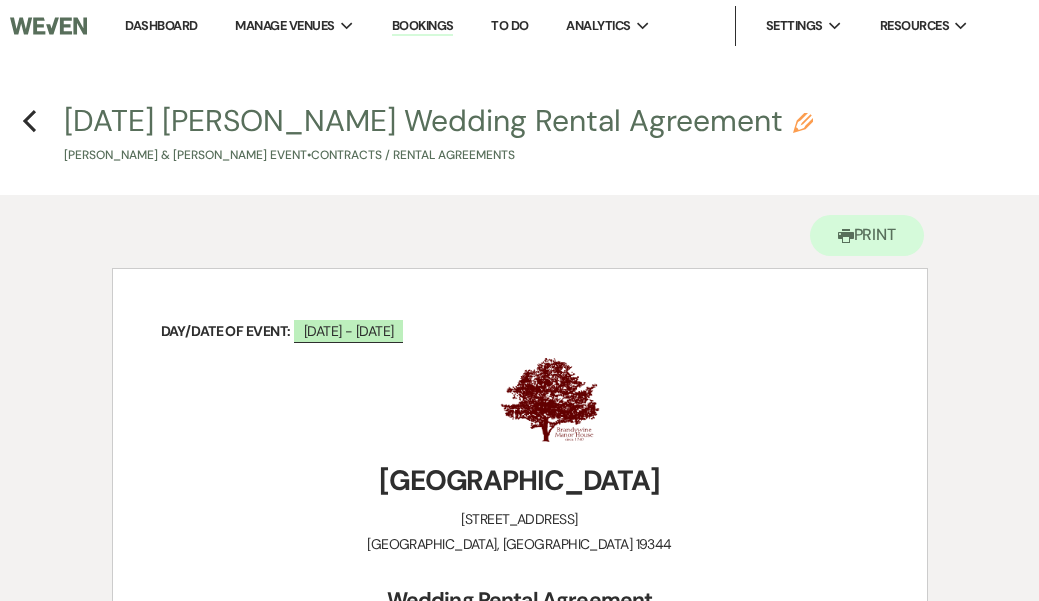 scroll, scrollTop: 0, scrollLeft: 0, axis: both 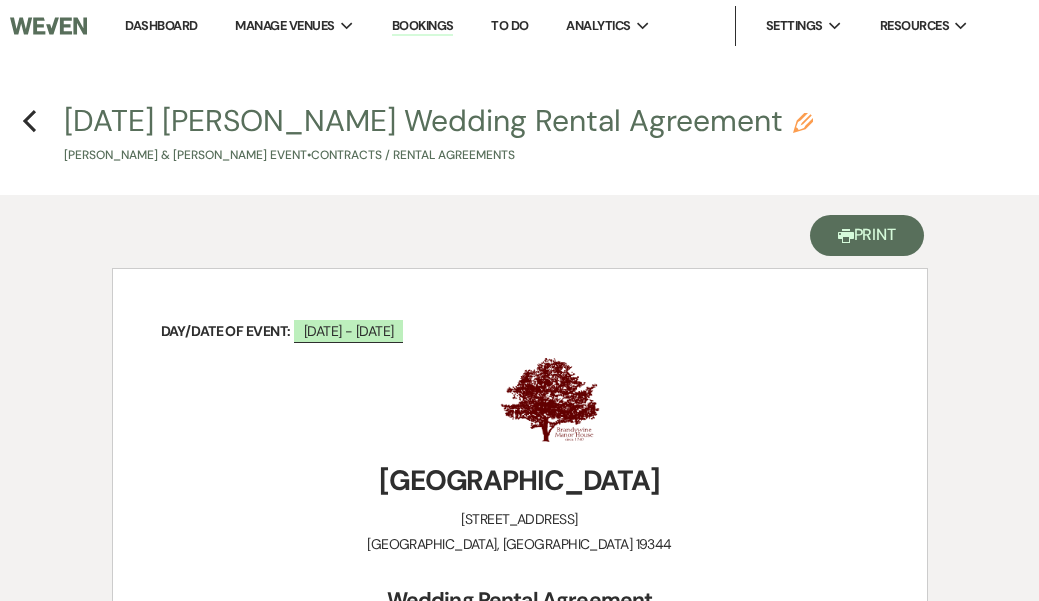 click on "Printer  Print" at bounding box center [867, 235] 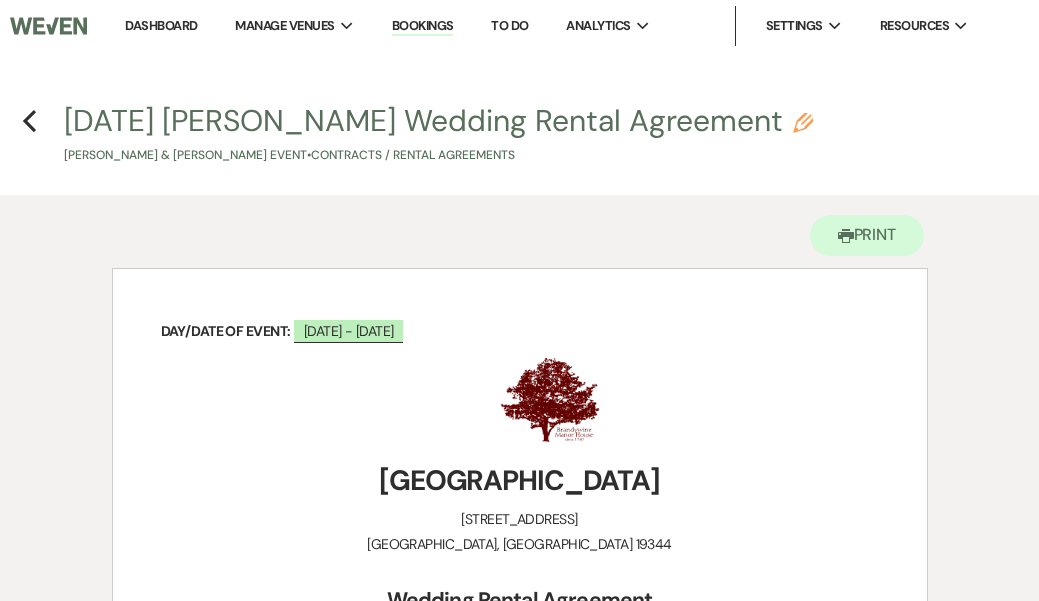 scroll, scrollTop: 0, scrollLeft: 0, axis: both 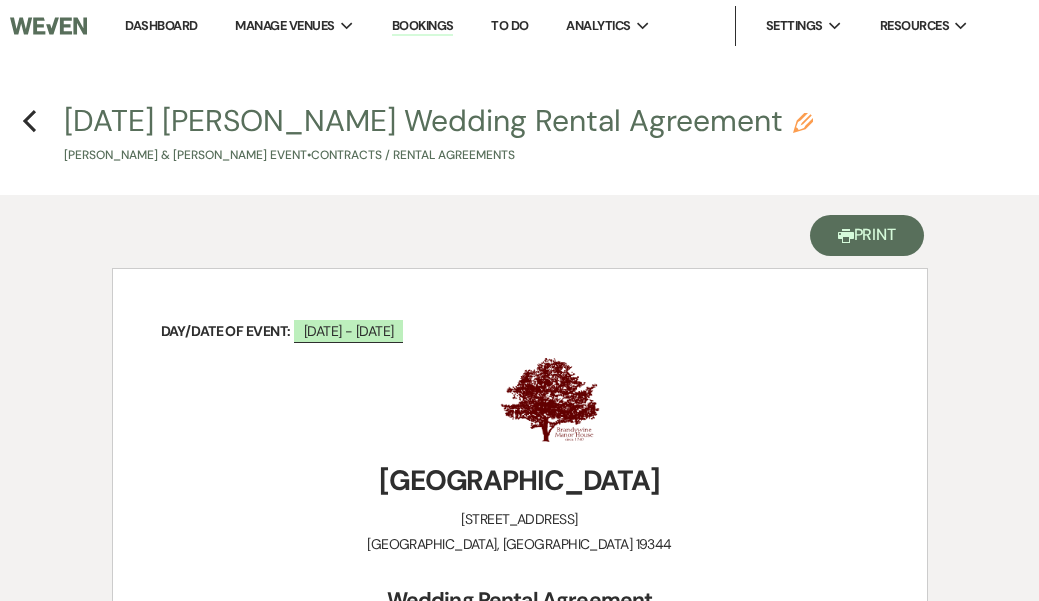 click on "Printer  Print" at bounding box center (867, 235) 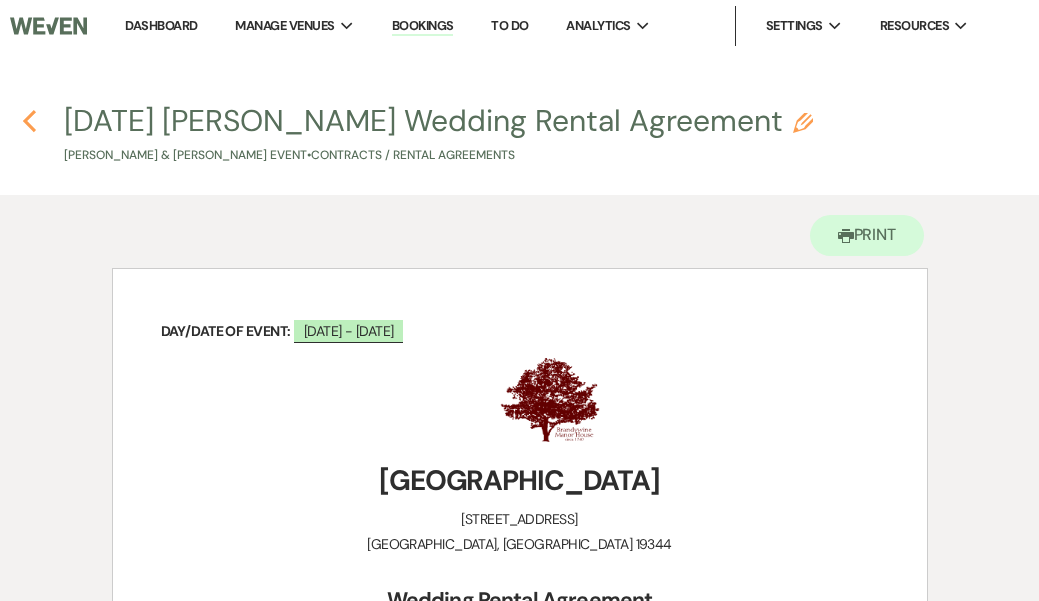 click on "Previous" 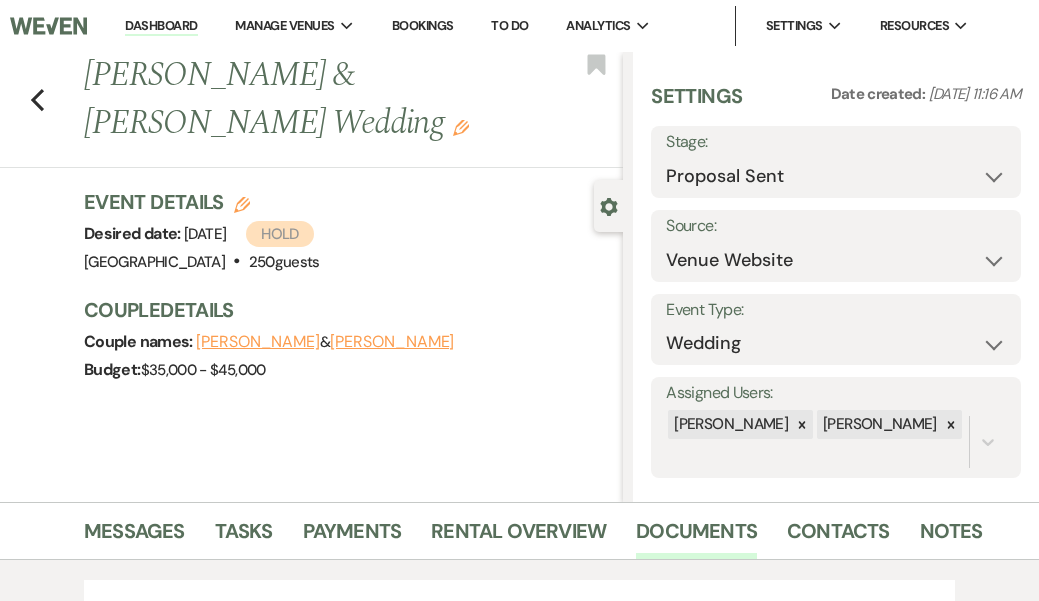 scroll, scrollTop: 563, scrollLeft: 0, axis: vertical 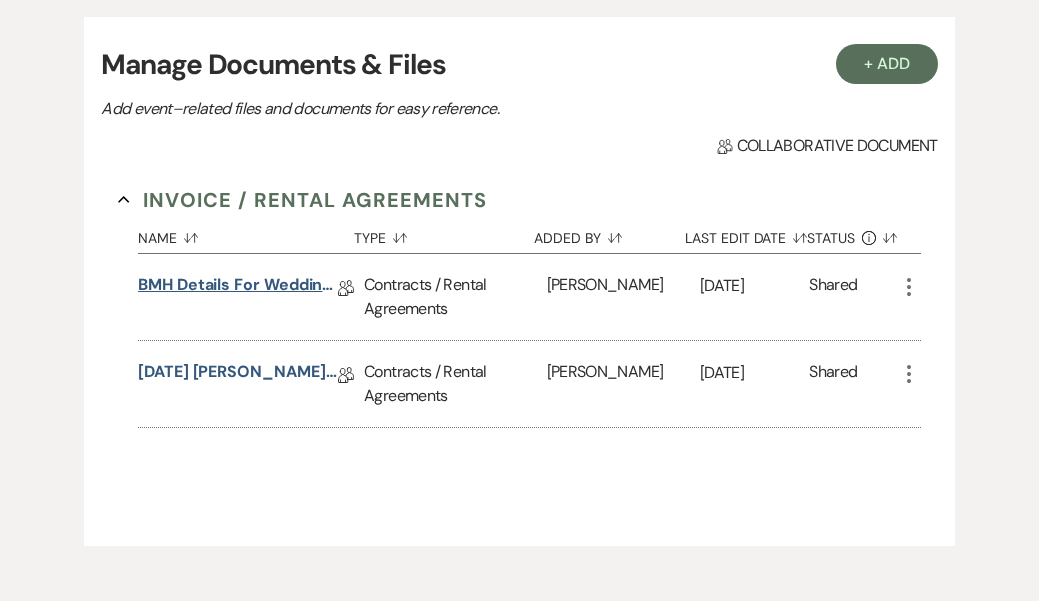 click on "BMH Details for Wedding Rental Agreement" at bounding box center (238, 288) 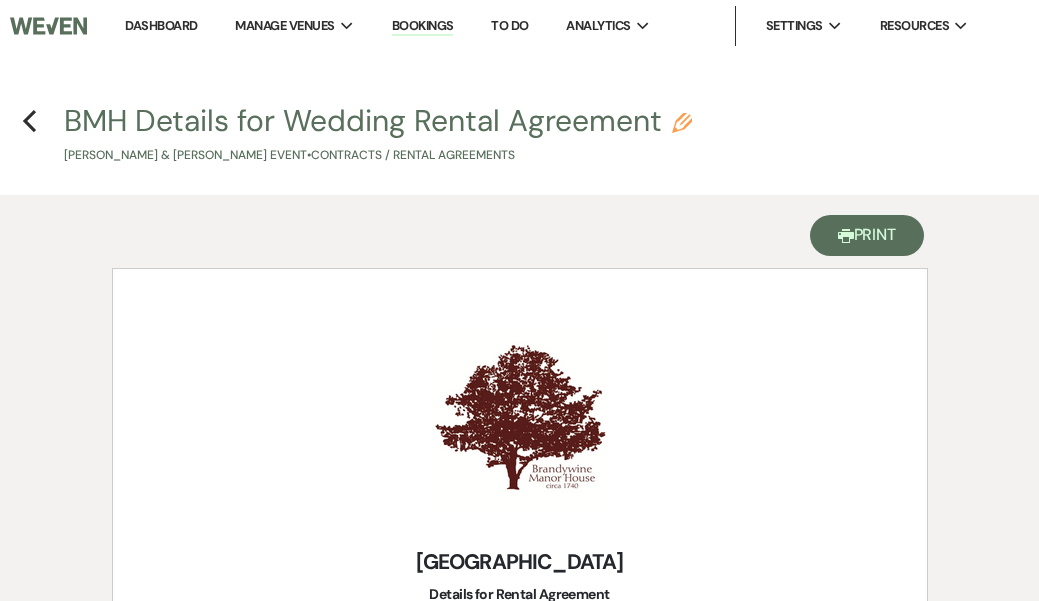 scroll, scrollTop: 0, scrollLeft: 0, axis: both 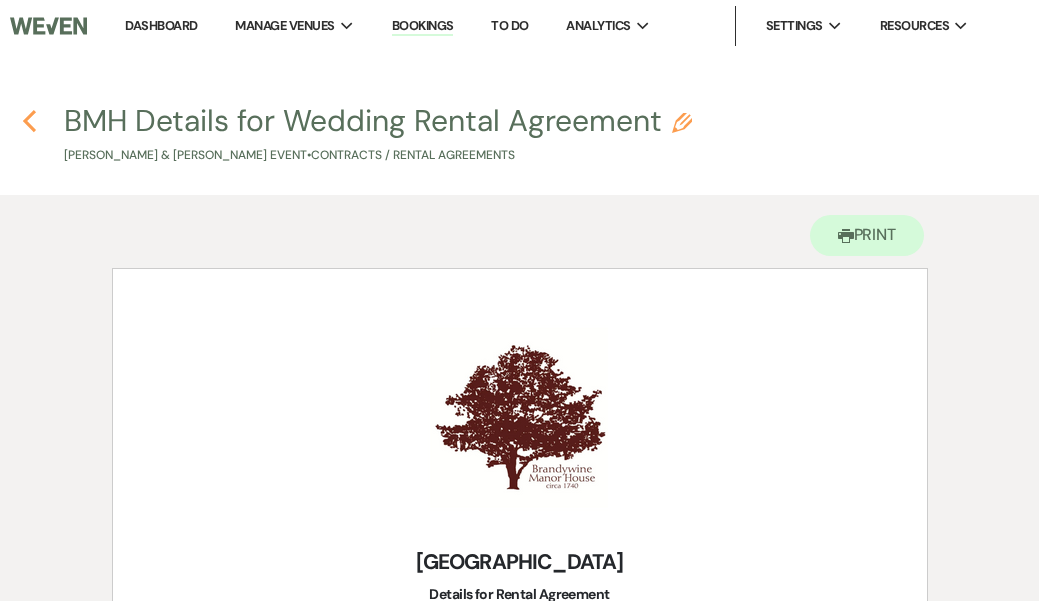 click 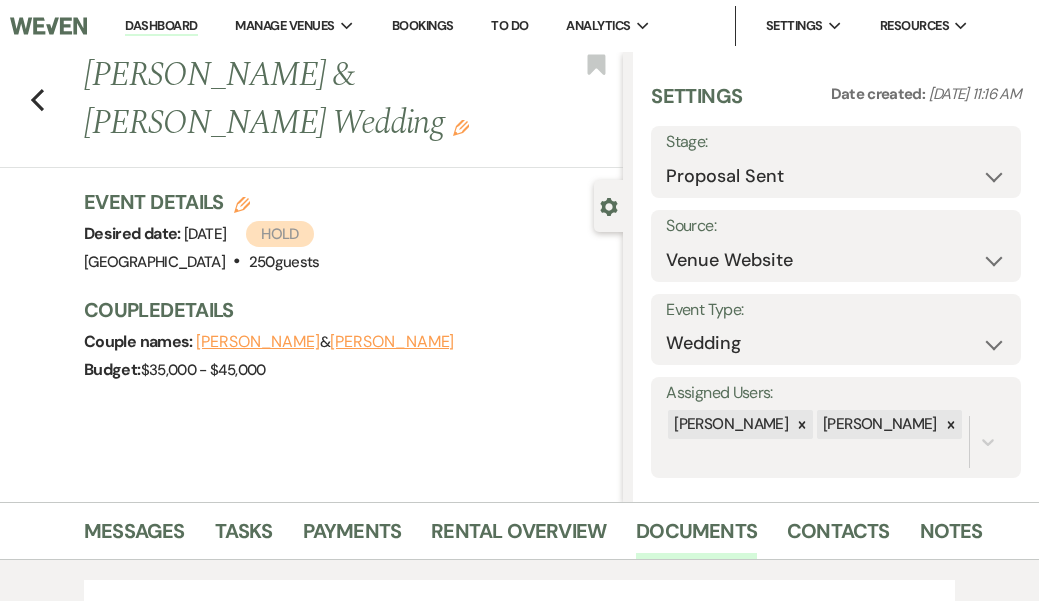 scroll, scrollTop: 0, scrollLeft: 0, axis: both 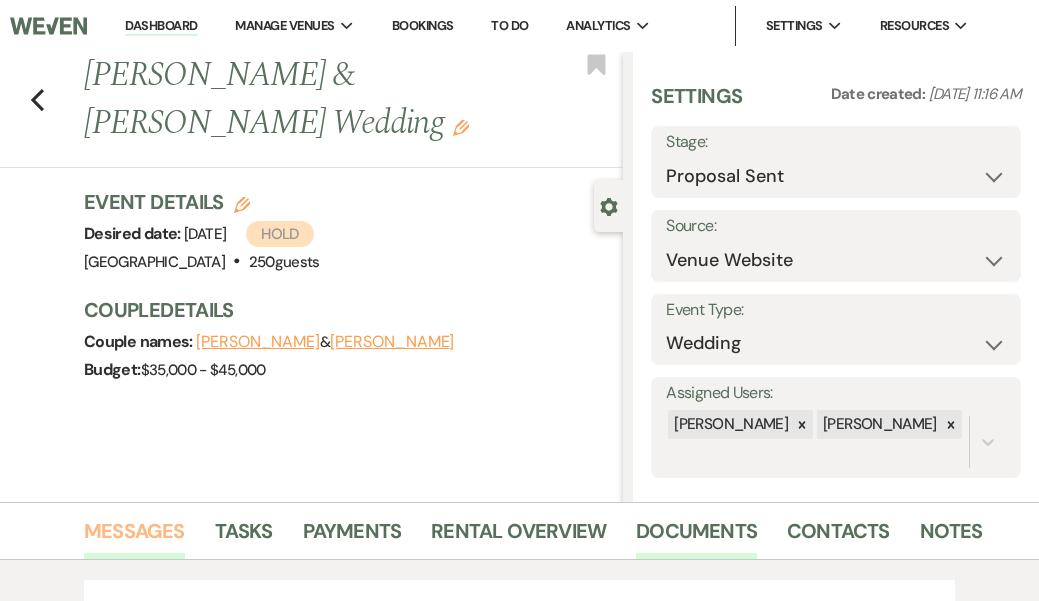 click on "Messages" at bounding box center [134, 537] 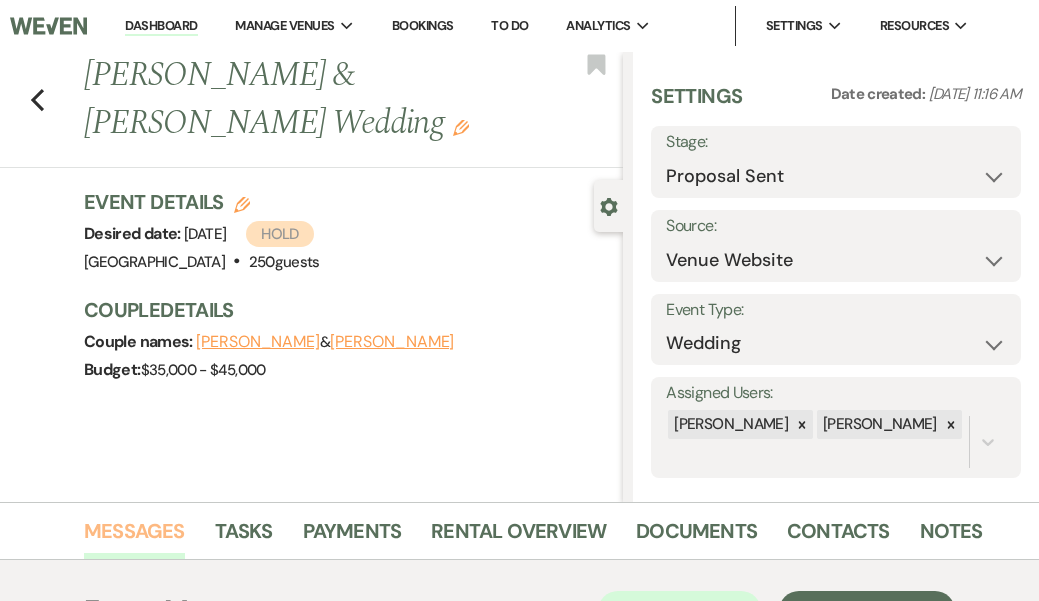 click on "Messages" at bounding box center (134, 537) 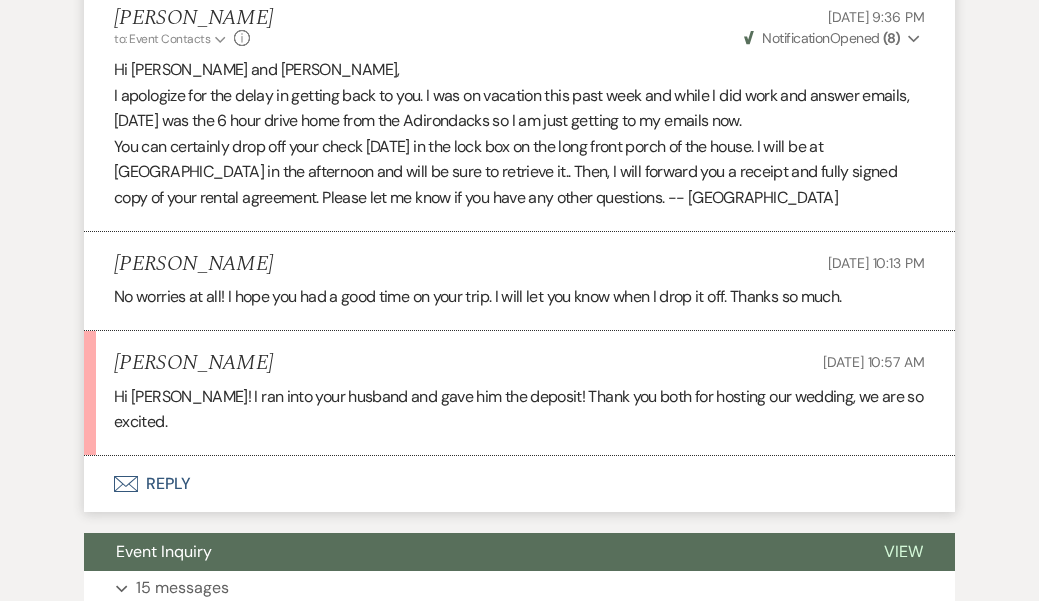 scroll, scrollTop: 1774, scrollLeft: 0, axis: vertical 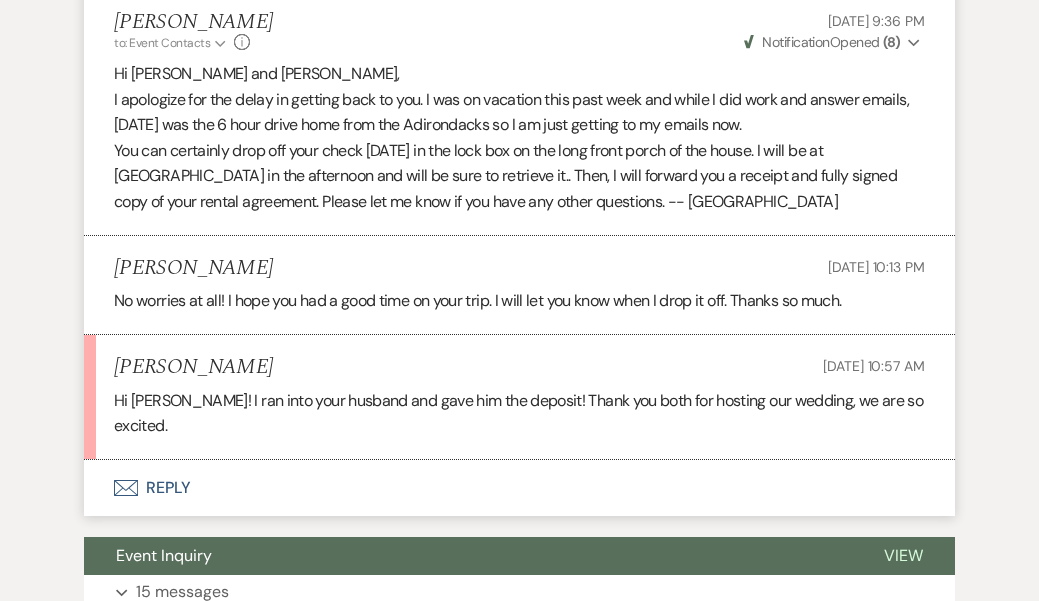 click on "Envelope Reply" at bounding box center [519, 488] 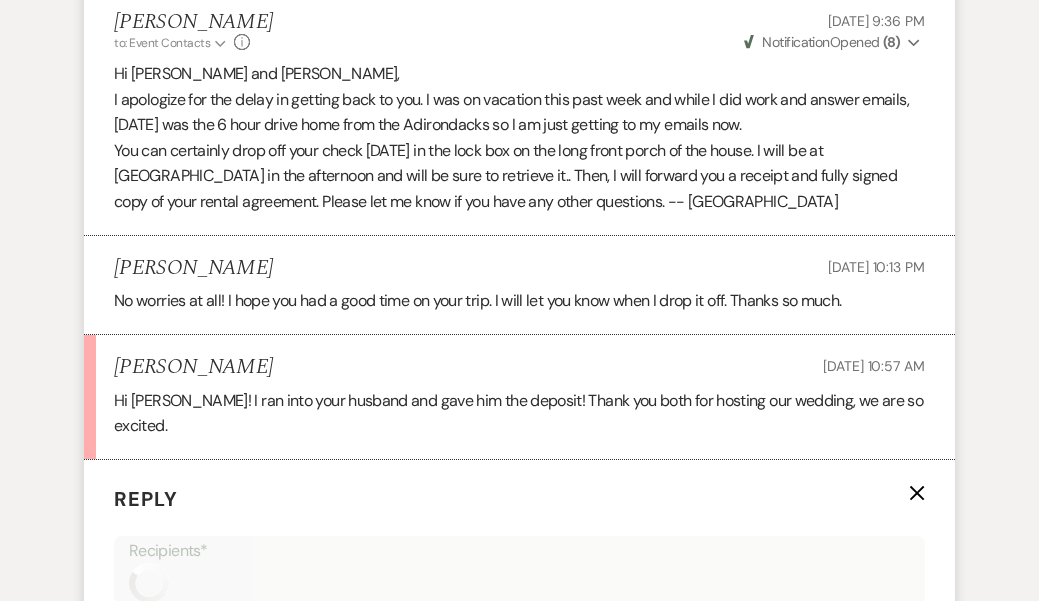 scroll, scrollTop: 2125, scrollLeft: 0, axis: vertical 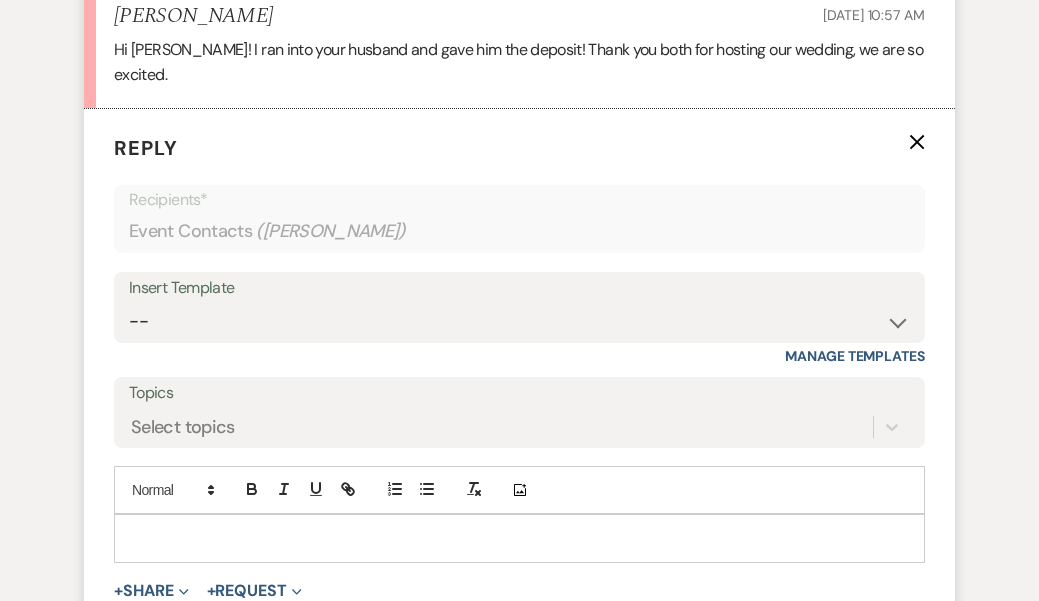click at bounding box center (519, 538) 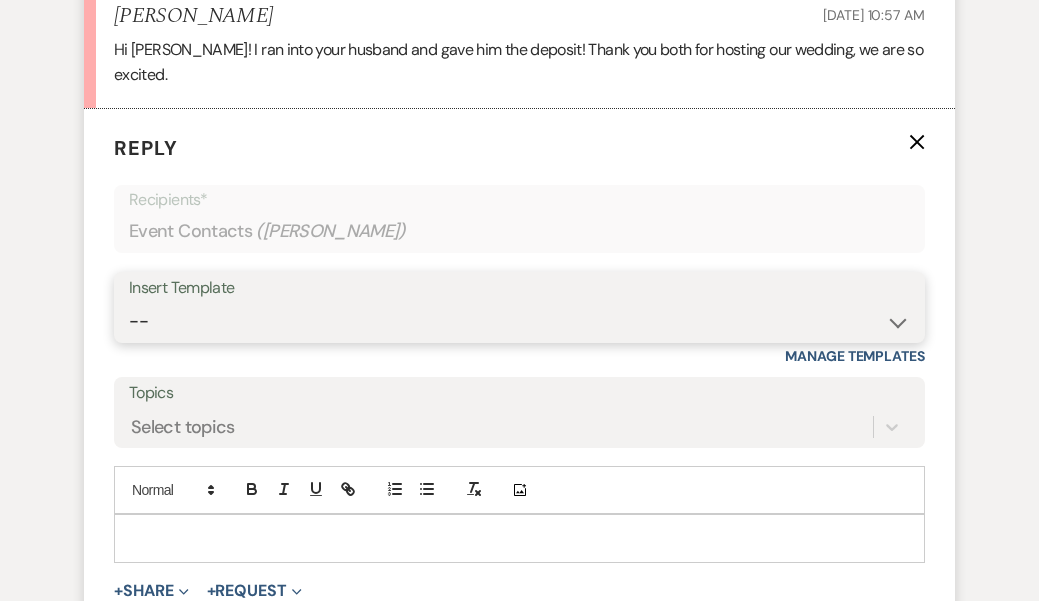 select on "3458" 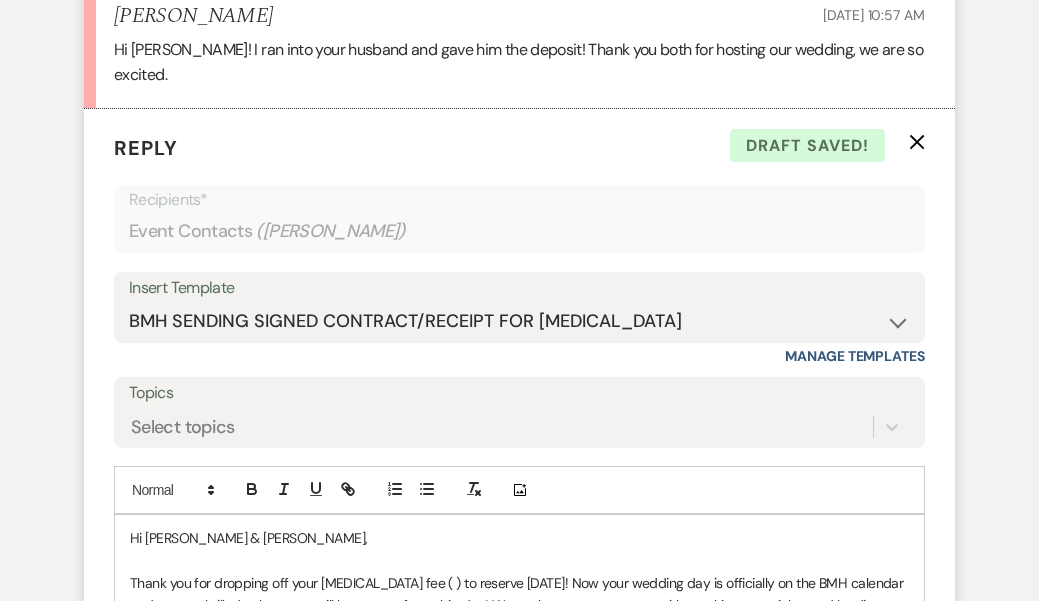 click on "Thank you for dropping off your [MEDICAL_DATA] fee ( ) to reserve [DATE]! Now your wedding day is officially on the BMH calendar and we are thrilled to know we will be a part of your big day! We are here to support you with anything you might need leading up to your wedding date, so please remember we are always just a phone call or email away. Once again, thank you for choosing [GEOGRAPHIC_DATA].  We look forward to working with you. :-)" at bounding box center (518, 616) 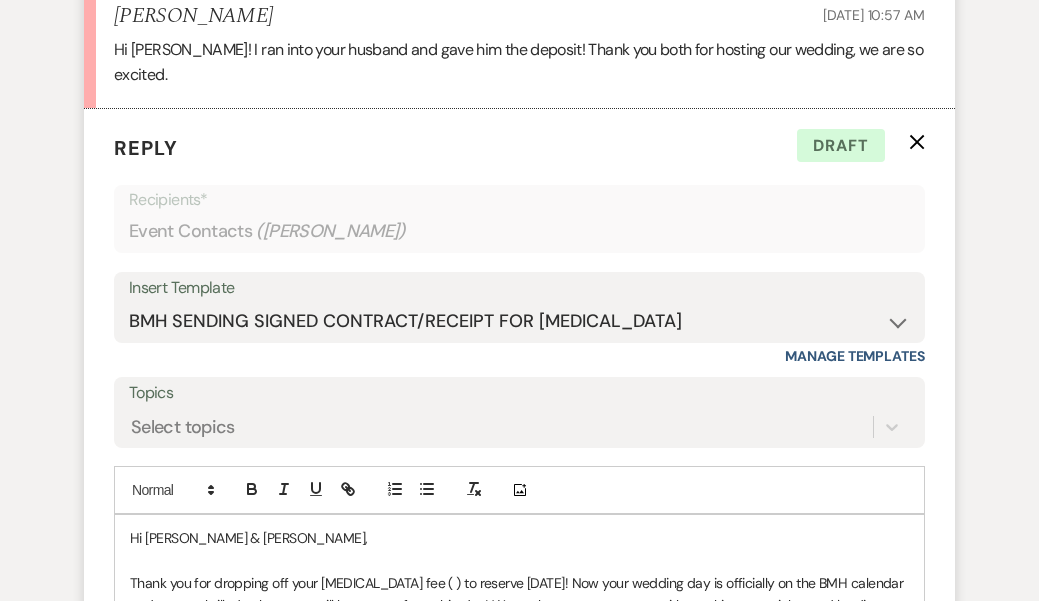 click on "Thank you for dropping off your [MEDICAL_DATA] fee ( ) to reserve [DATE]! Now your wedding day is officially on the BMH calendar and we are thrilled to know we will be a part of your big day! We are here to support you with anything you might need leading up to your wedding date, so please remember we are always just a phone call or email away. Once again, thank you for choosing [GEOGRAPHIC_DATA].  We look forward to working with you. :-)" at bounding box center (518, 616) 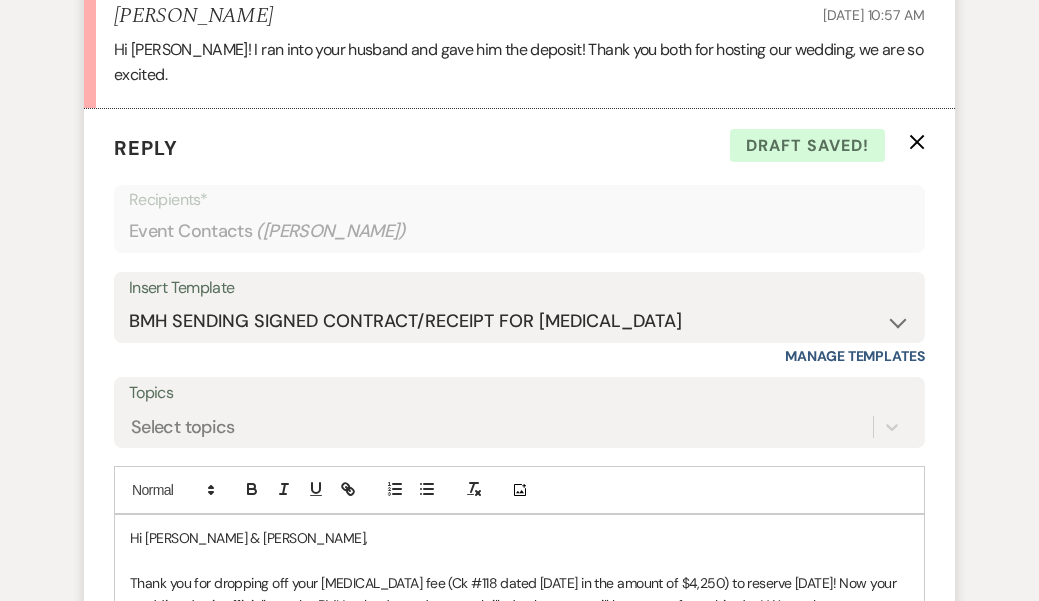 click on "Thank you for dropping off your [MEDICAL_DATA] fee (Ck #118 dated [DATE] in the amount of $4,250) to reserve [DATE]! Now your wedding day is officially on the BMH calendar and we are thrilled to know we will be a part of your big day! We are here to support you with anything you might need leading up to your wedding date, so please remember we are always just a phone call or email away. Once again, thank you for choosing [GEOGRAPHIC_DATA].  We look forward to working with you. :-)" at bounding box center (519, 616) 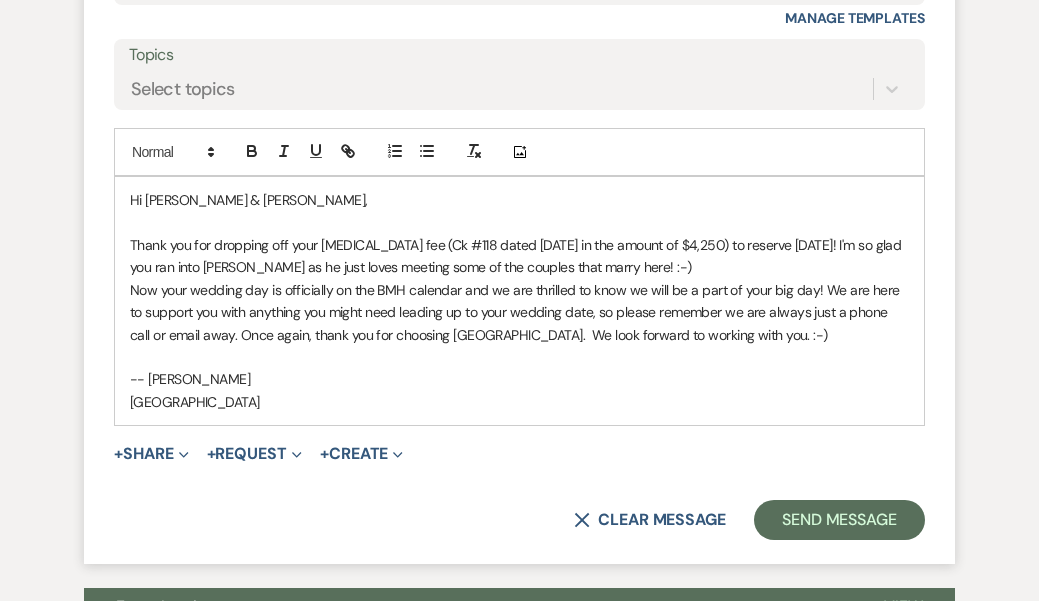 scroll, scrollTop: 2472, scrollLeft: 0, axis: vertical 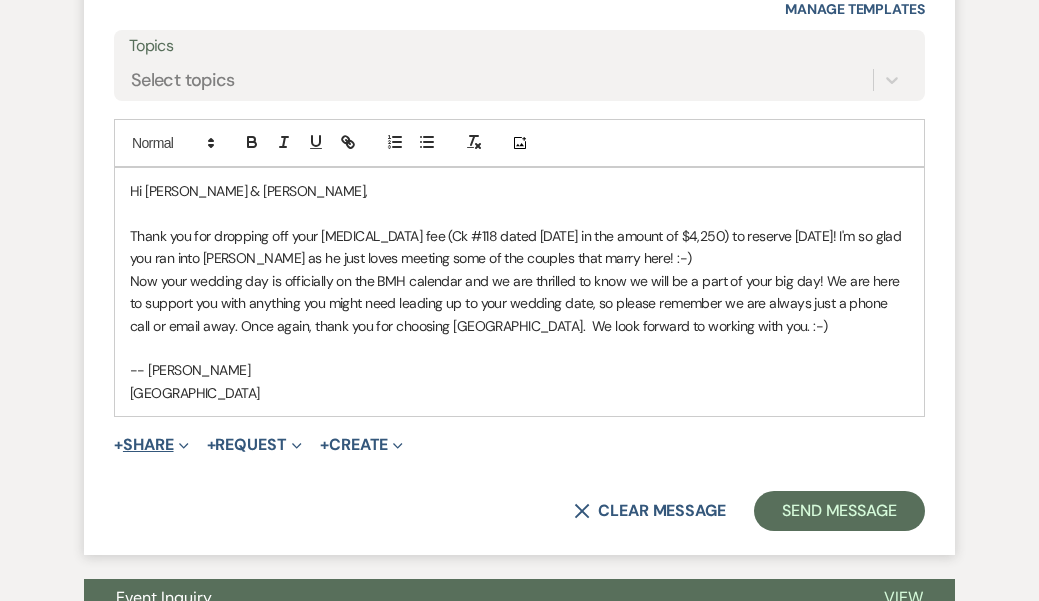 click on "+  Share Expand" at bounding box center (151, 445) 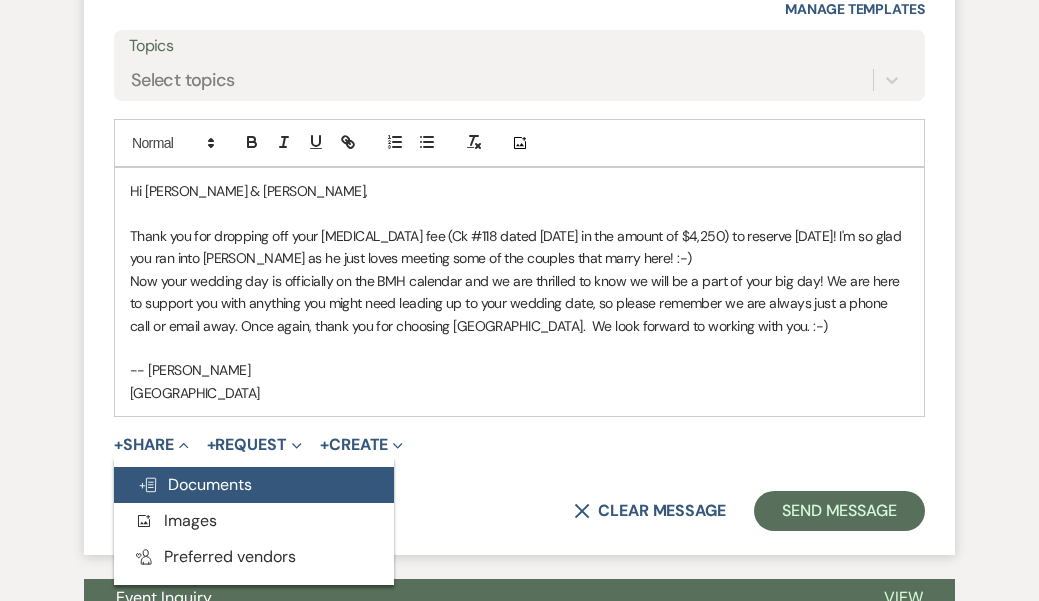 click on "Doc Upload Documents" at bounding box center [195, 484] 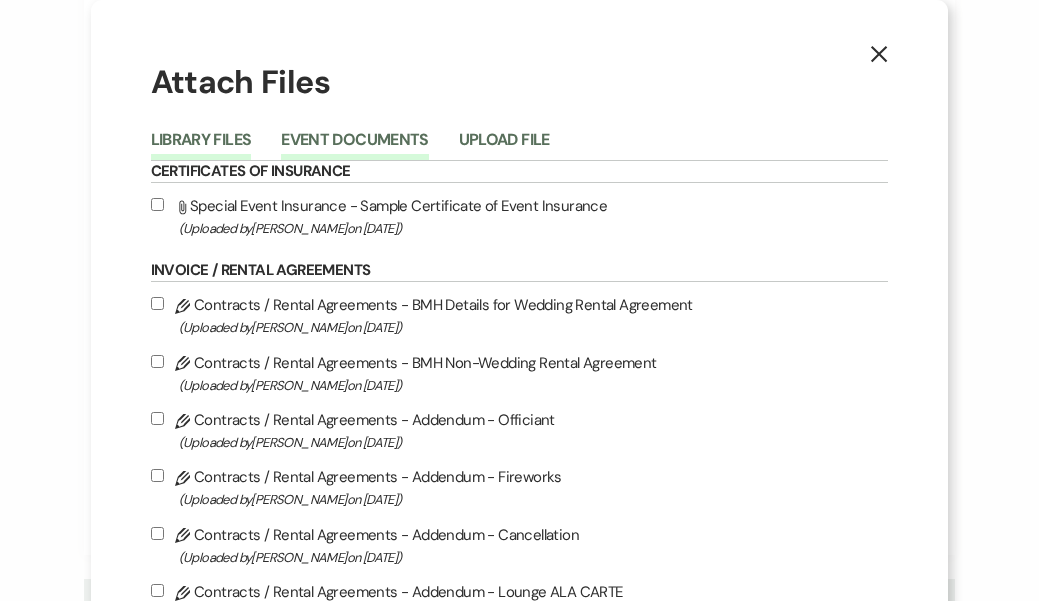 click on "Event Documents" at bounding box center [354, 146] 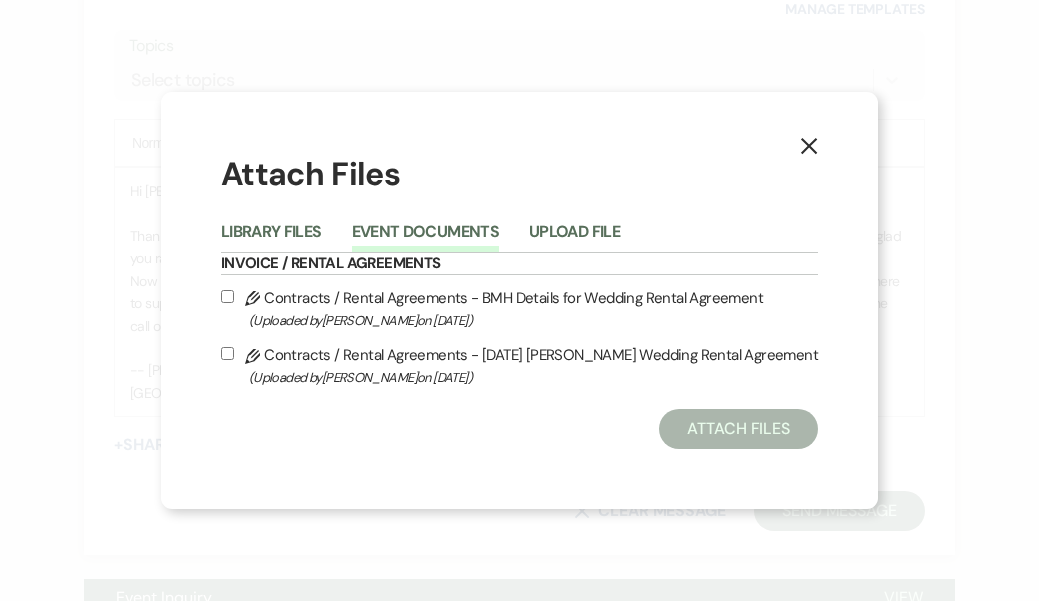 click on "Pencil Contracts / Rental Agreements - [DATE] [PERSON_NAME] Wedding Rental Agreement (Uploaded by  [PERSON_NAME]  on   [DATE] )" at bounding box center [519, 365] 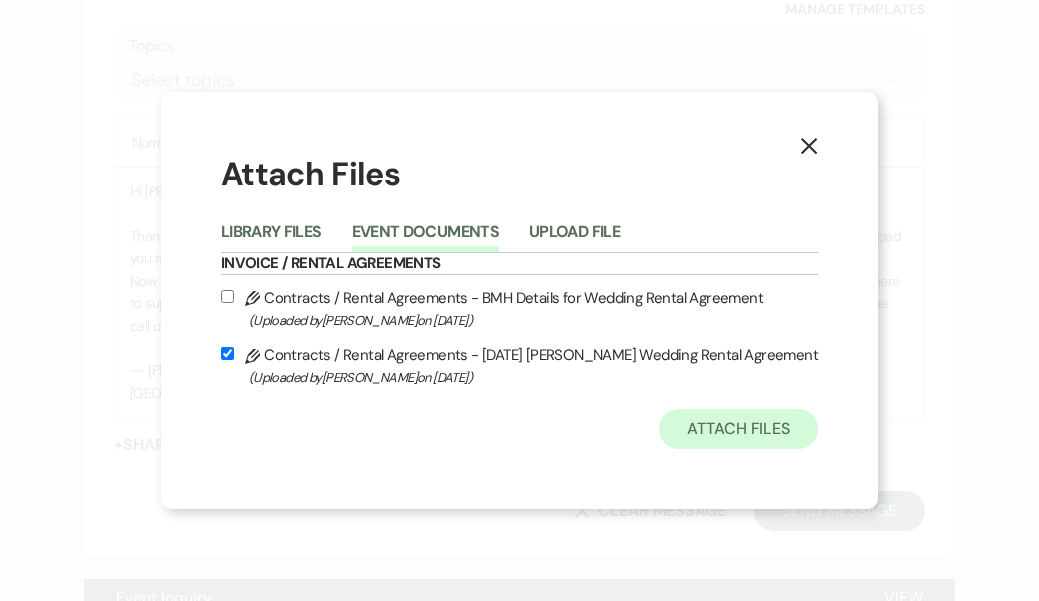 click on "Attach Files" at bounding box center (738, 429) 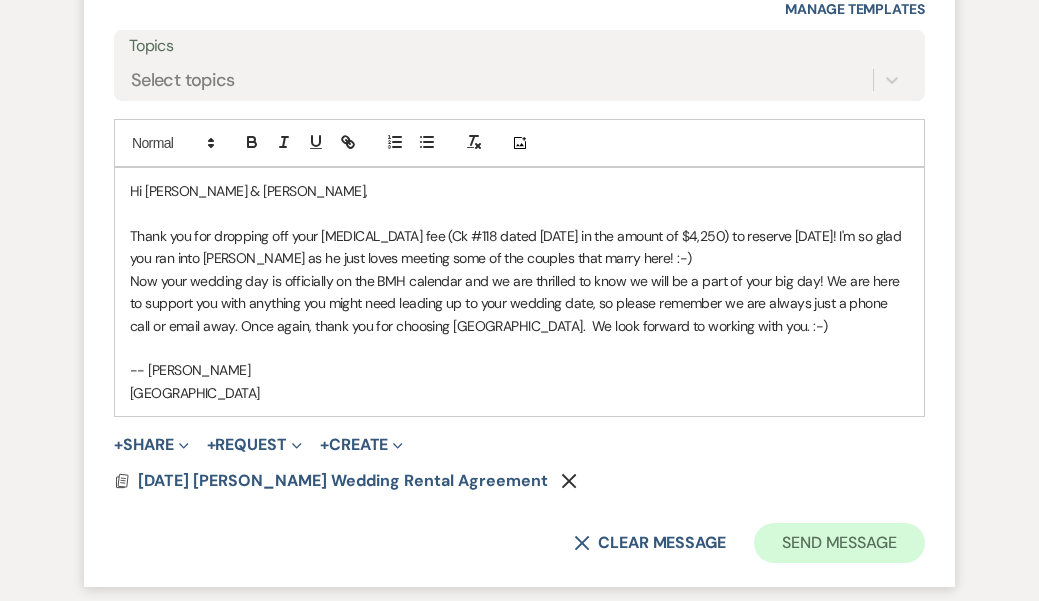 click on "Send Message" at bounding box center (839, 543) 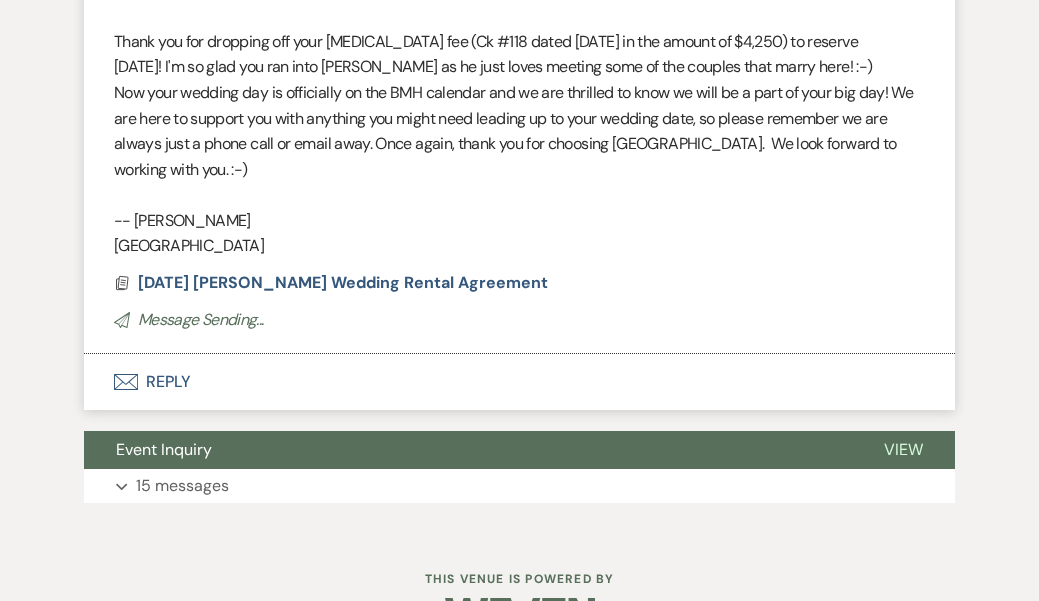 scroll, scrollTop: 2302, scrollLeft: 0, axis: vertical 